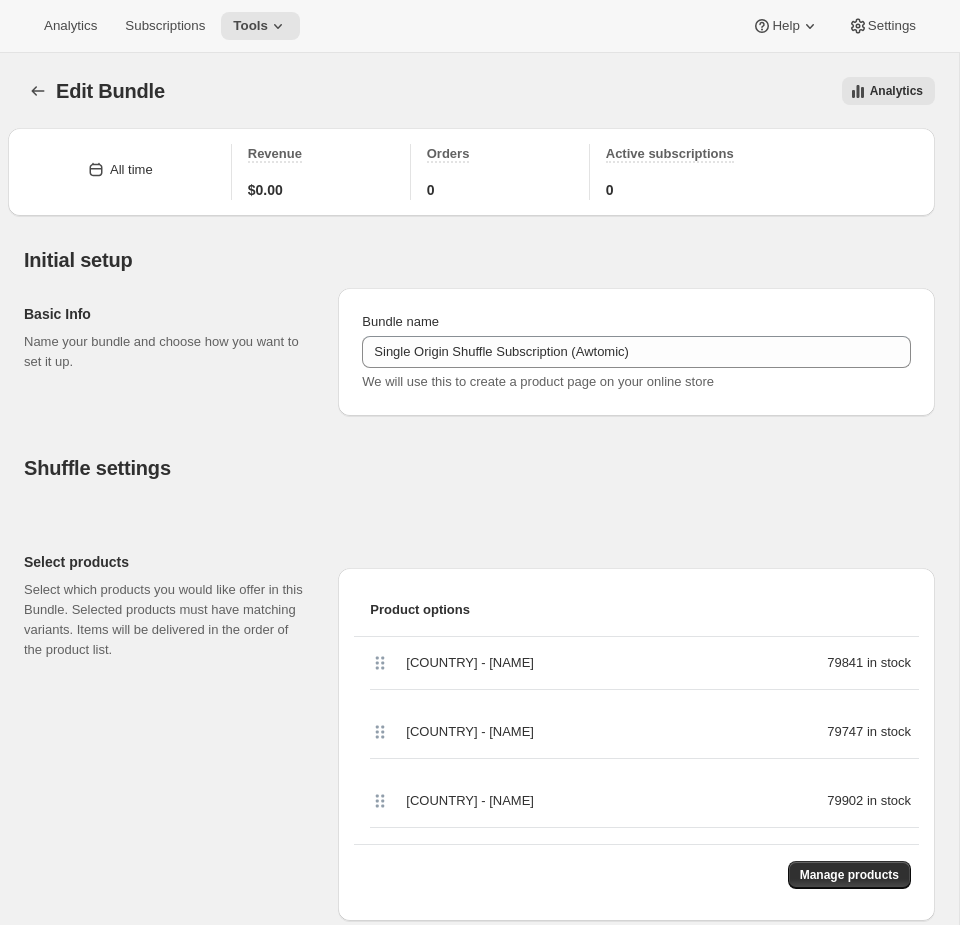 scroll, scrollTop: 1498, scrollLeft: 0, axis: vertical 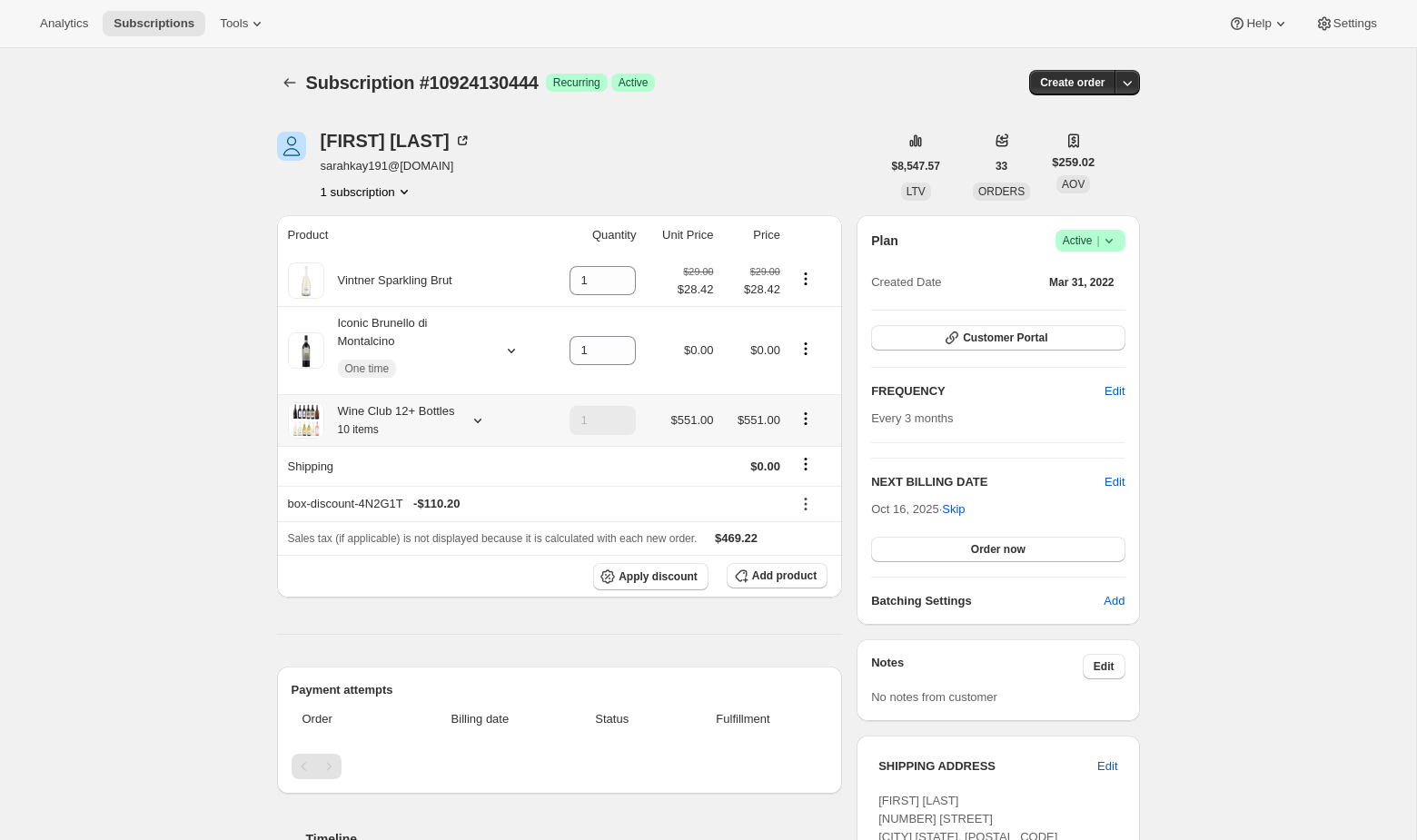 click 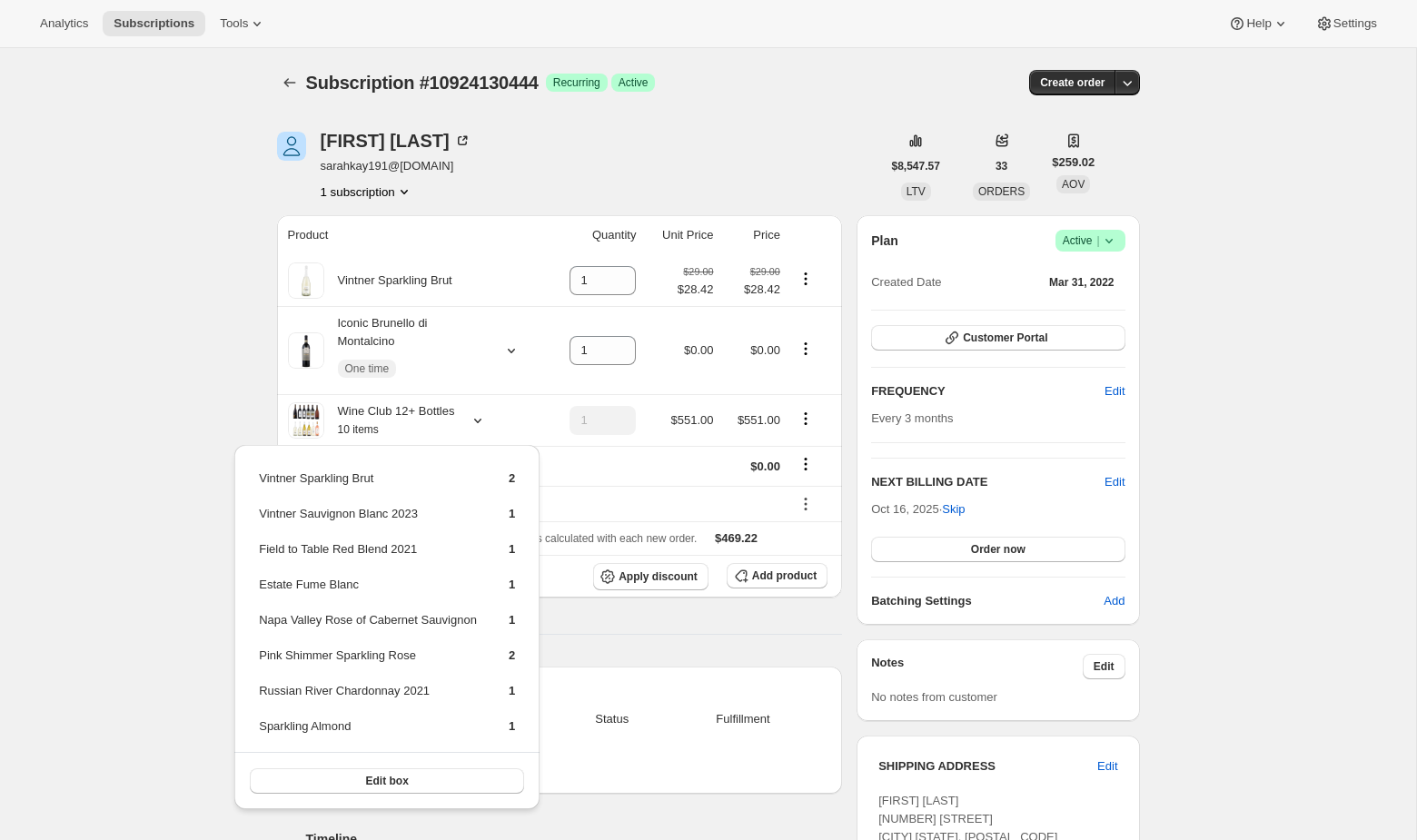 click on "Subscription #[NUMBER]. This page is ready Subscription #[NUMBER] Success Recurring Success Active Create order [FIRST] [LAST] [EMAIL] 1 subscription $[PRICE] LTV 33 ORDERS $[PRICE] AOV Product Quantity Unit Price Price Vintner Sparkling Brut 1 $[PRICE] $[PRICE] $[PRICE] $[PRICE] Iconic Brunello di Montalcino One time 1 $[PRICE] $[PRICE] Wine Club 12+ Bottles 10 items 1 $[PRICE] $[PRICE] Shipping $[PRICE] box-discount-4N2G1T   - $[PRICE] Sales tax (if applicable) is not displayed because it is calculated with each new order.   $[PRICE] Apply discount Add product Payment attempts Order Billing date Status Fulfillment Timeline Aug 4, [YEAR] [FIRST] [LAST] added 1 Vintner Sparkling Brut via Admin.  10:12 AM [FIRST] [LAST] updated box size from 14 to 12 via Admin 10:11 AM New box selection 4 - Vintner Sparkling Brut 1 - Vintner Sauvignon Blanc [YEAR] 1 - Field to Table Red Blend [YEAR] 1 - Estate Fume Blanc 1 - [REGION] Rose of Cabernet Sauvignon 2 - Pink Shimmer Sparkling Rose 1 - Russian River Chardonnay [YEAR] 10:10 AM" at bounding box center [708, 1171] 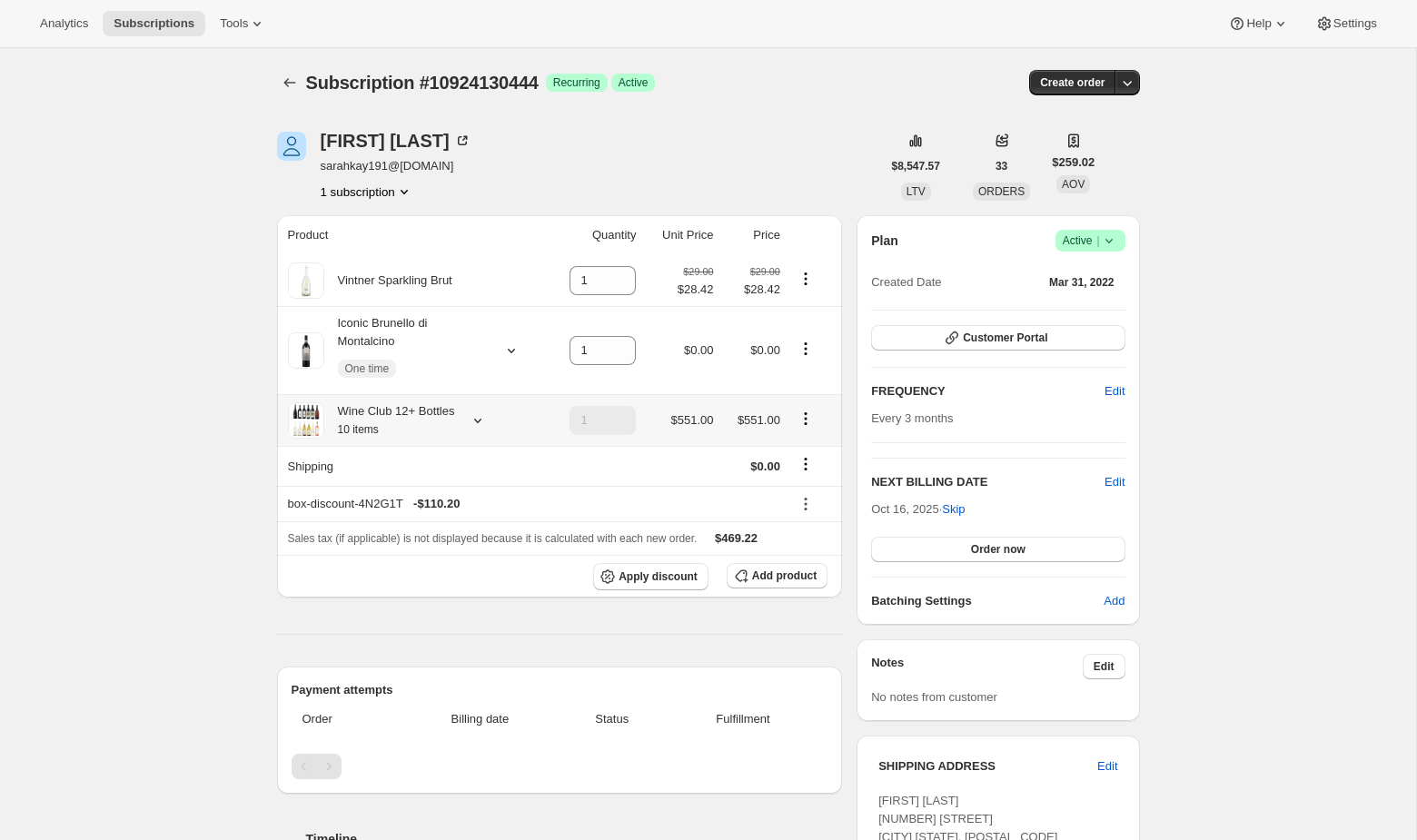click on "Wine Club 12+ Bottles 10 items" at bounding box center [390, 420] 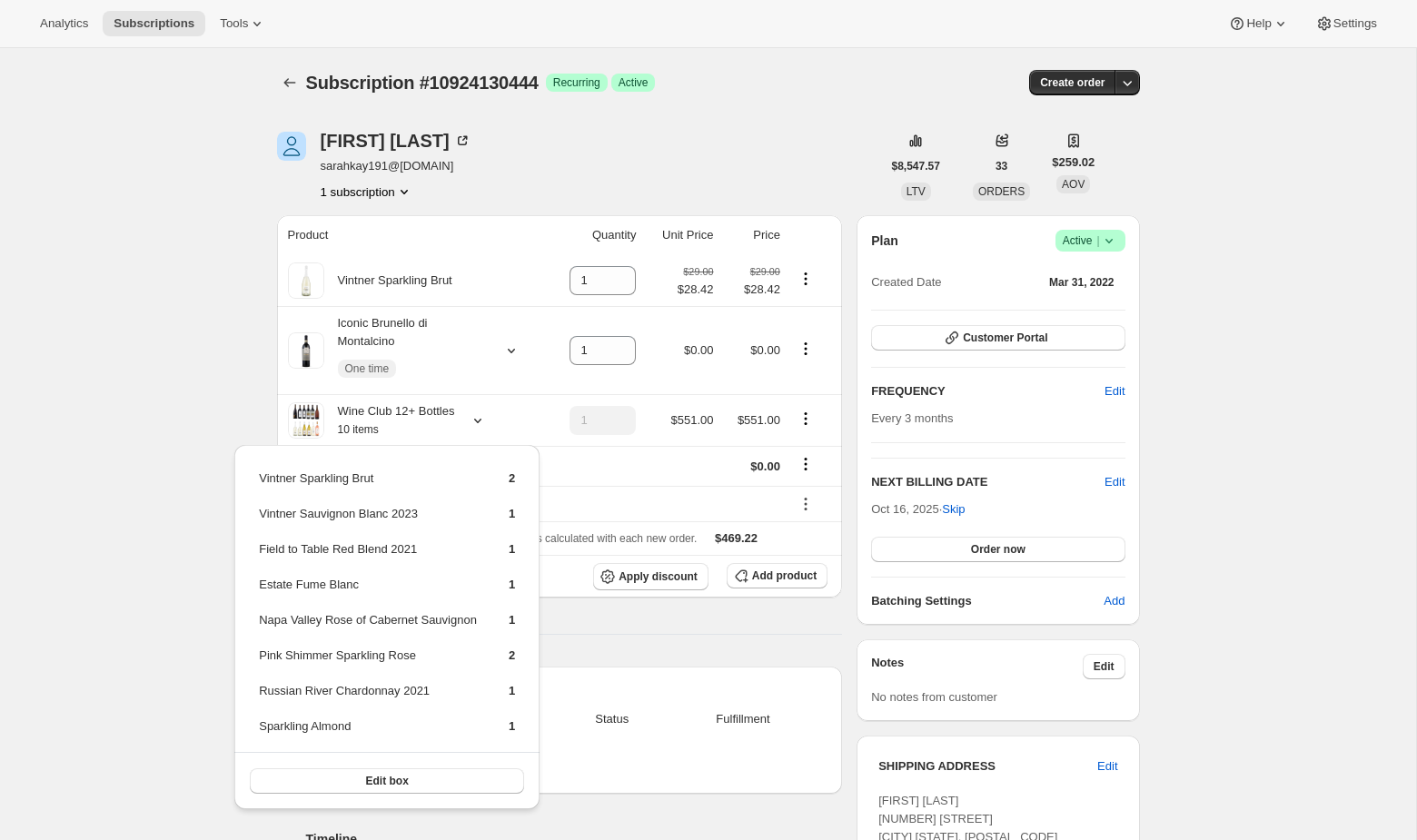 click on "Subscription #[NUMBER]. This page is ready Subscription #[NUMBER] Success Recurring Success Active Create order [FIRST] [LAST] [EMAIL] 1 subscription $[PRICE] LTV 33 ORDERS $[PRICE] AOV Product Quantity Unit Price Price Vintner Sparkling Brut 1 $[PRICE] $[PRICE] $[PRICE] $[PRICE] Iconic Brunello di Montalcino One time 1 $[PRICE] $[PRICE] Wine Club 12+ Bottles 10 items 1 $[PRICE] $[PRICE] Shipping $[PRICE] box-discount-4N2G1T   - $[PRICE] Sales tax (if applicable) is not displayed because it is calculated with each new order.   $[PRICE] Apply discount Add product Payment attempts Order Billing date Status Fulfillment Timeline Aug 4, [YEAR] [FIRST] [LAST] added 1 Vintner Sparkling Brut via Admin.  10:12 AM [FIRST] [LAST] updated box size from 14 to 12 via Admin 10:11 AM New box selection 4 - Vintner Sparkling Brut 1 - Vintner Sauvignon Blanc [YEAR] 1 - Field to Table Red Blend [YEAR] 1 - Estate Fume Blanc 1 - [REGION] Rose of Cabernet Sauvignon 2 - Pink Shimmer Sparkling Rose 1 - Russian River Chardonnay [YEAR] 10:10 AM" at bounding box center [708, 1171] 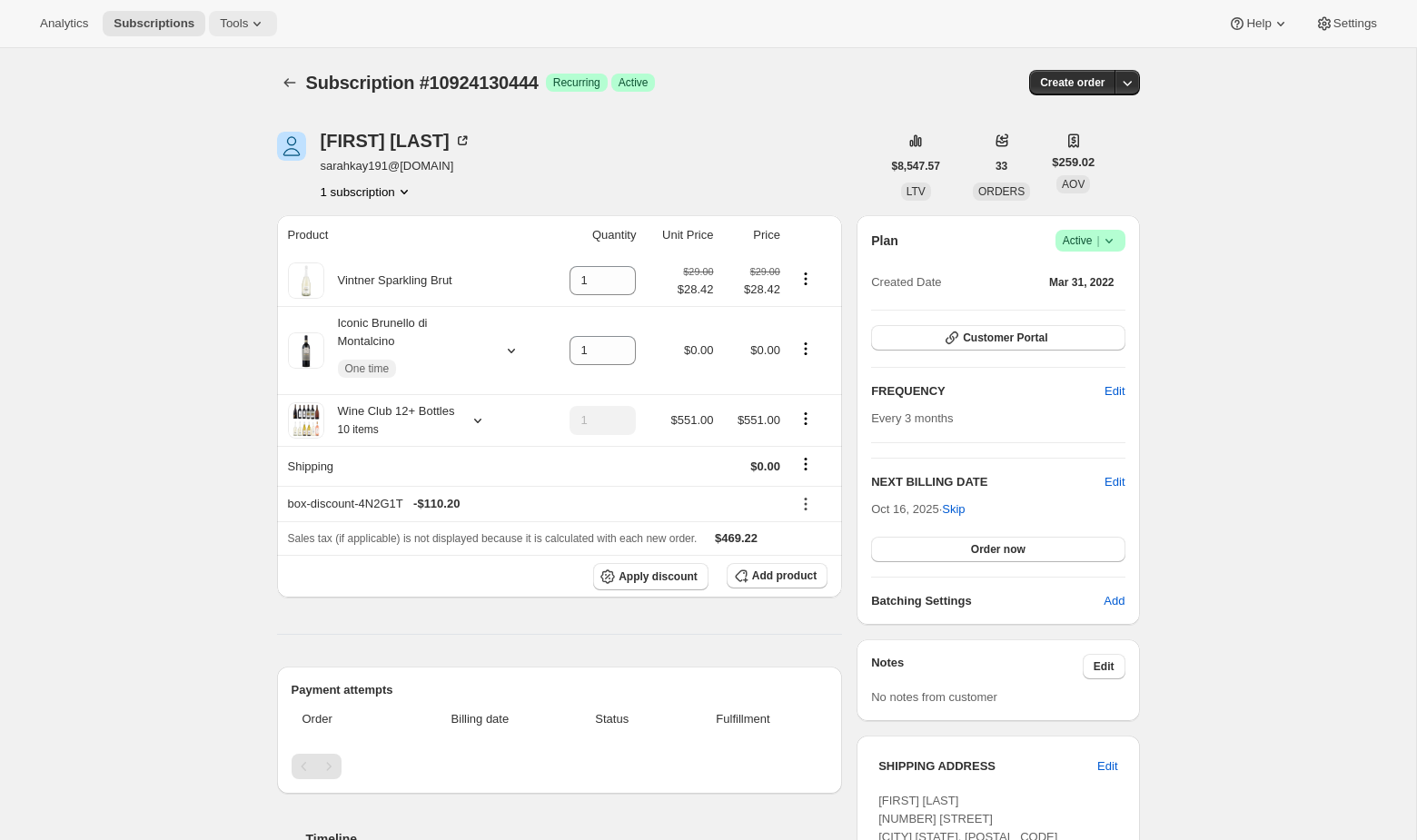 click on "Tools" at bounding box center [243, 24] 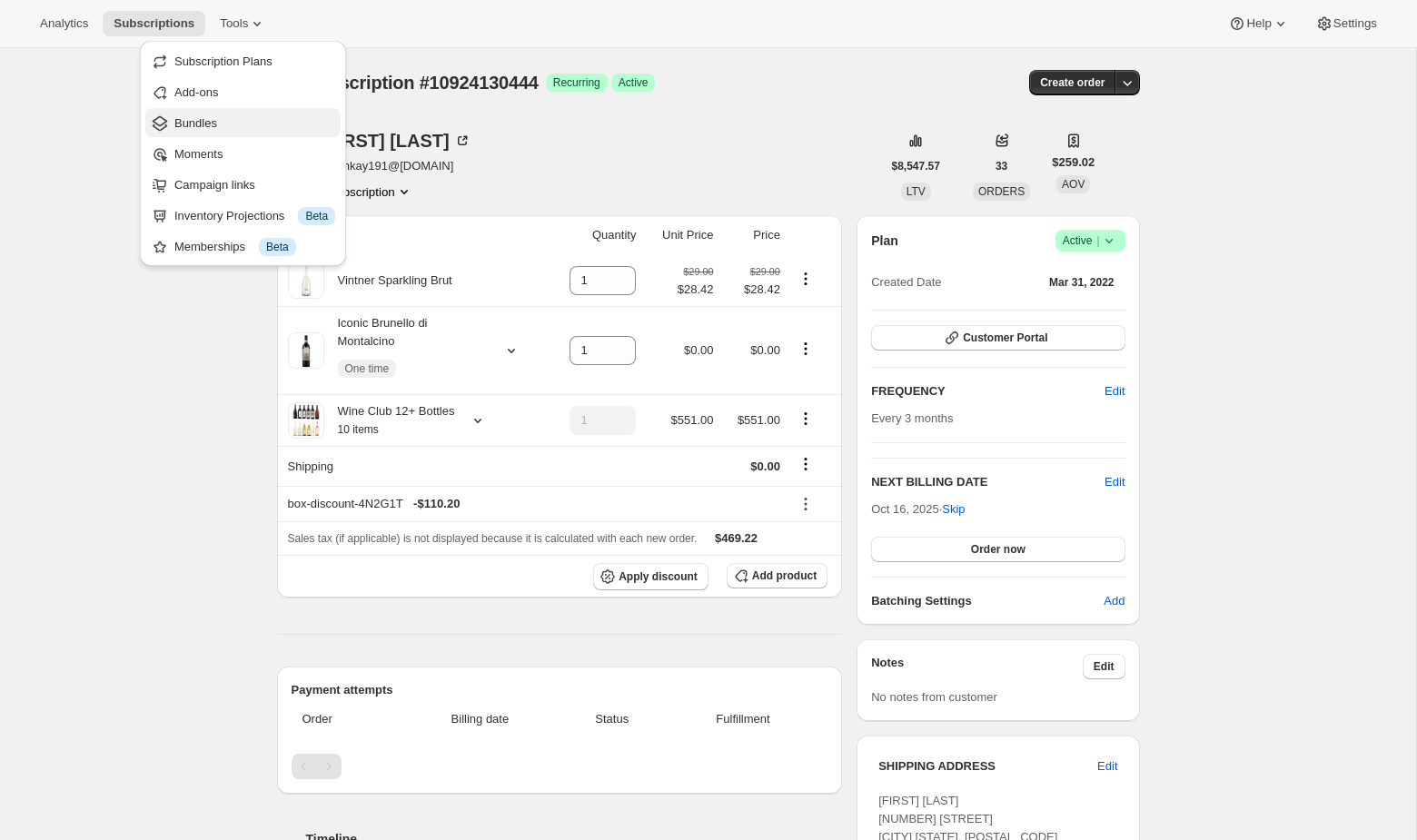 click on "Bundles" at bounding box center [195, 123] 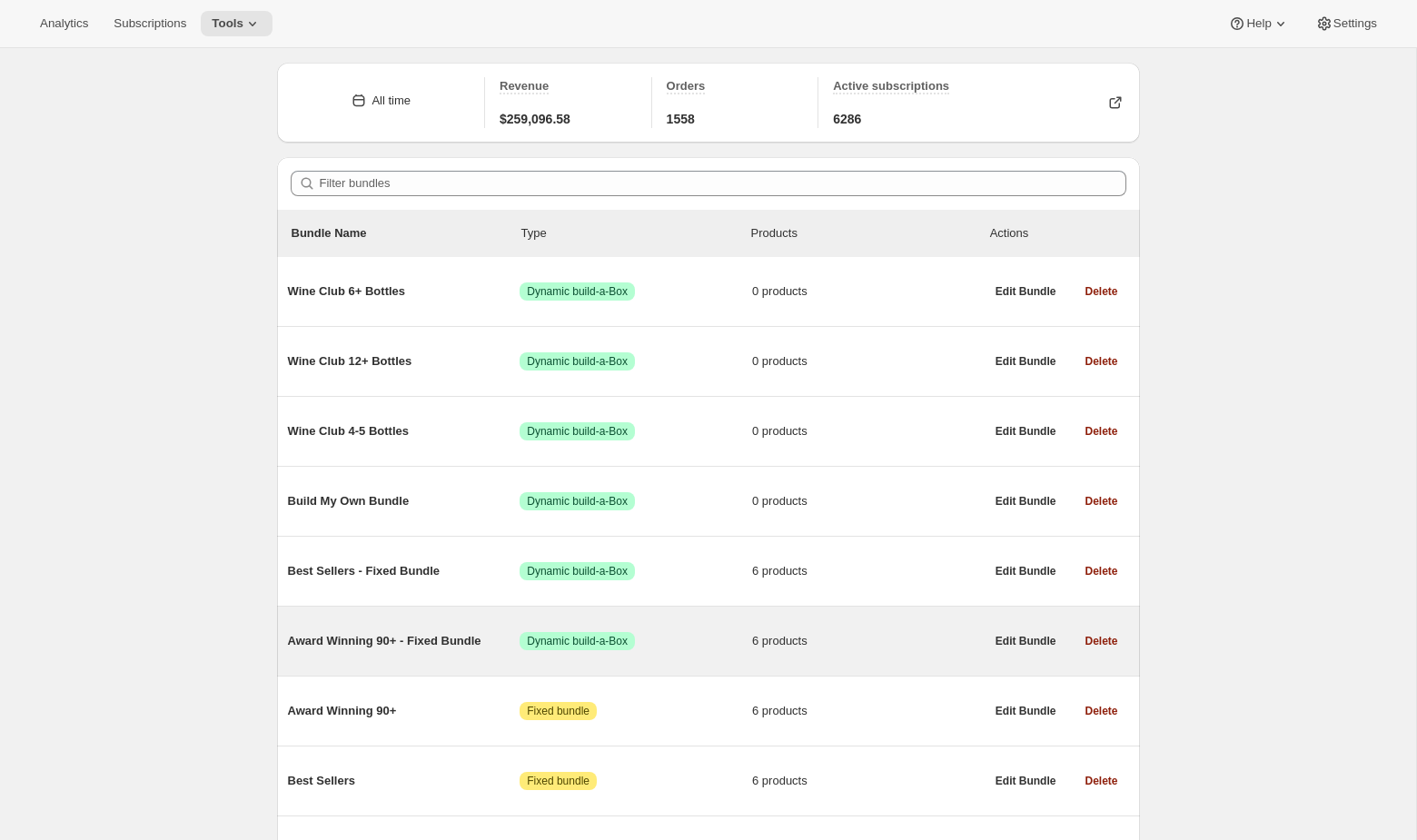 scroll, scrollTop: 33, scrollLeft: 0, axis: vertical 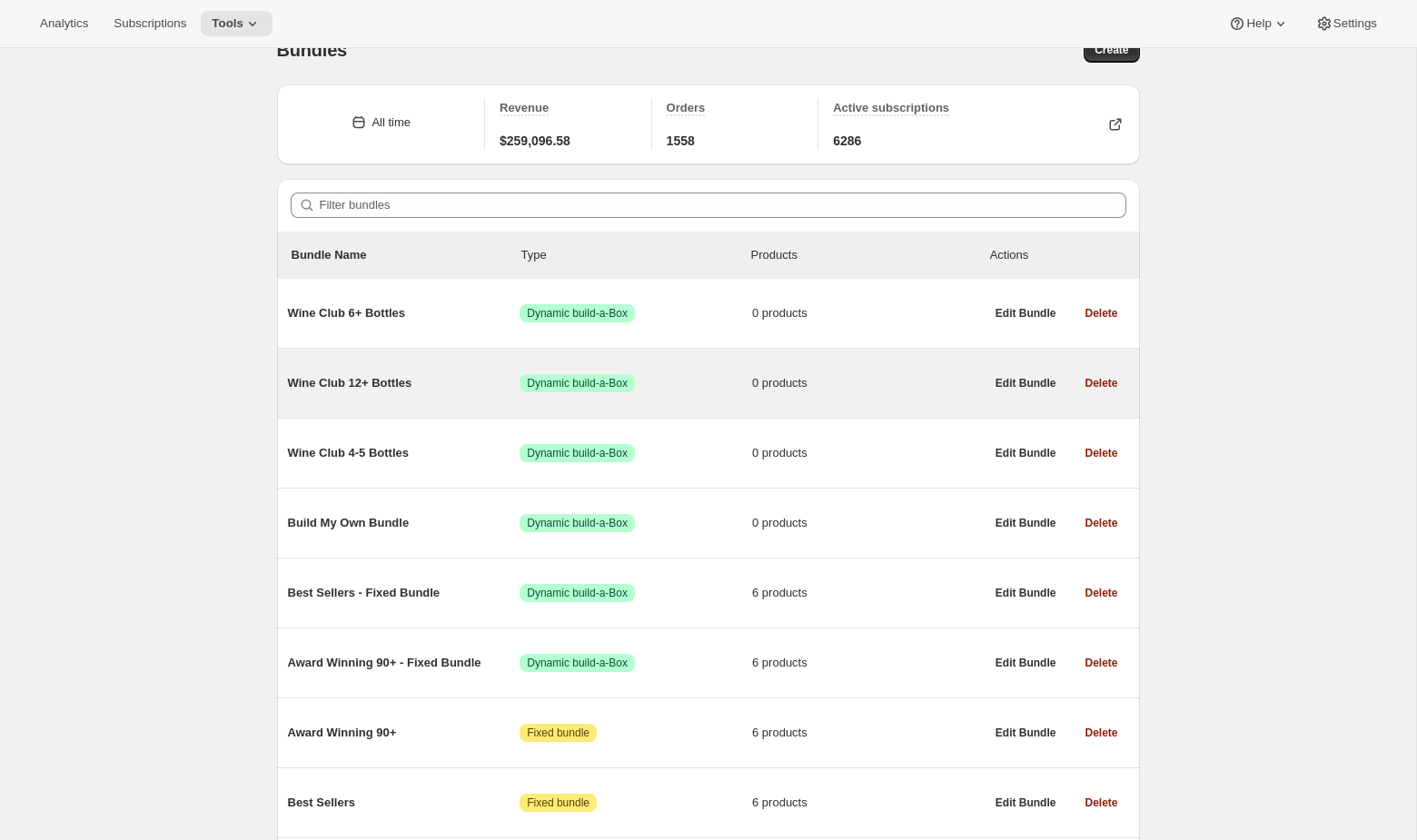 click on "0 products" at bounding box center [868, 383] 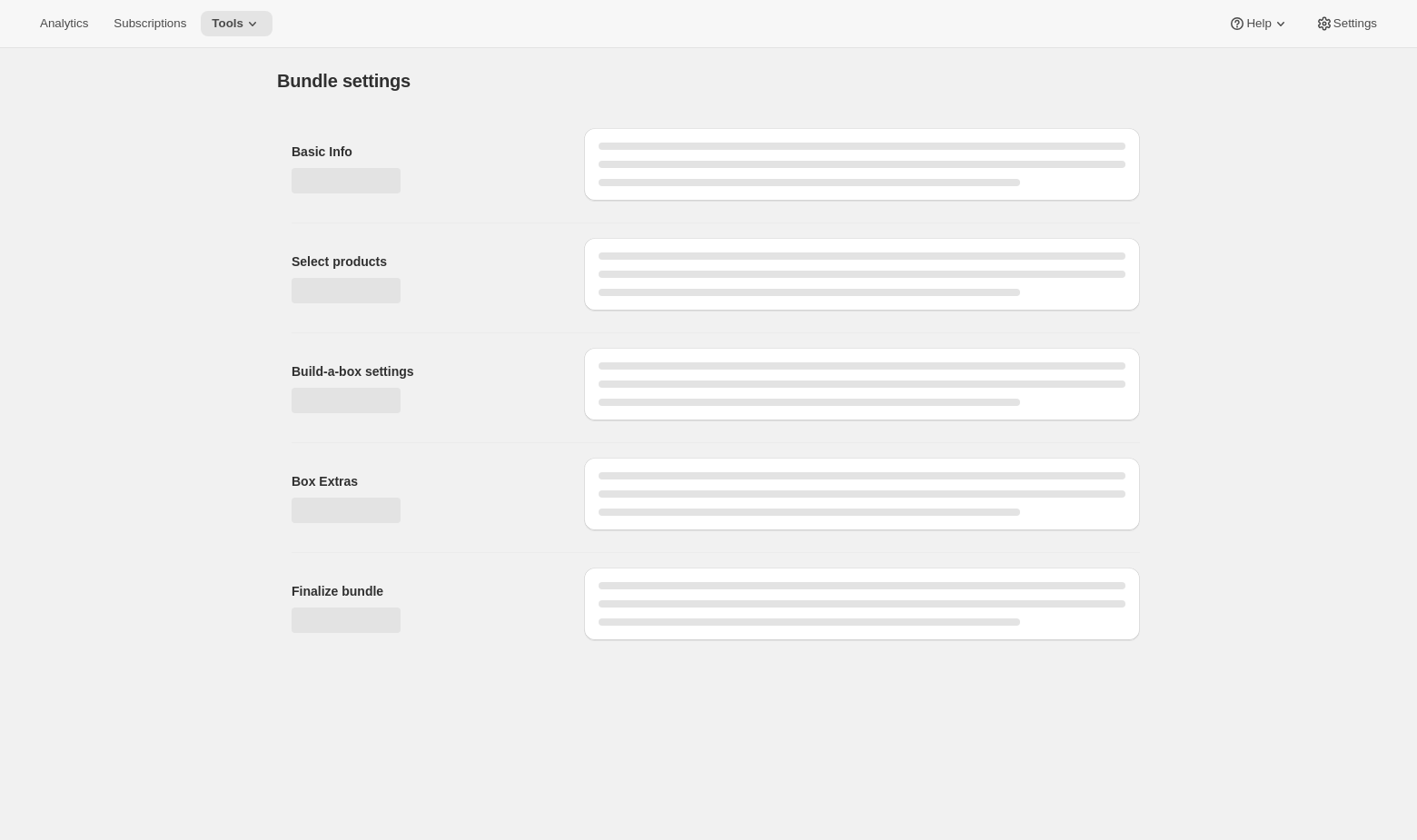 scroll, scrollTop: 0, scrollLeft: 0, axis: both 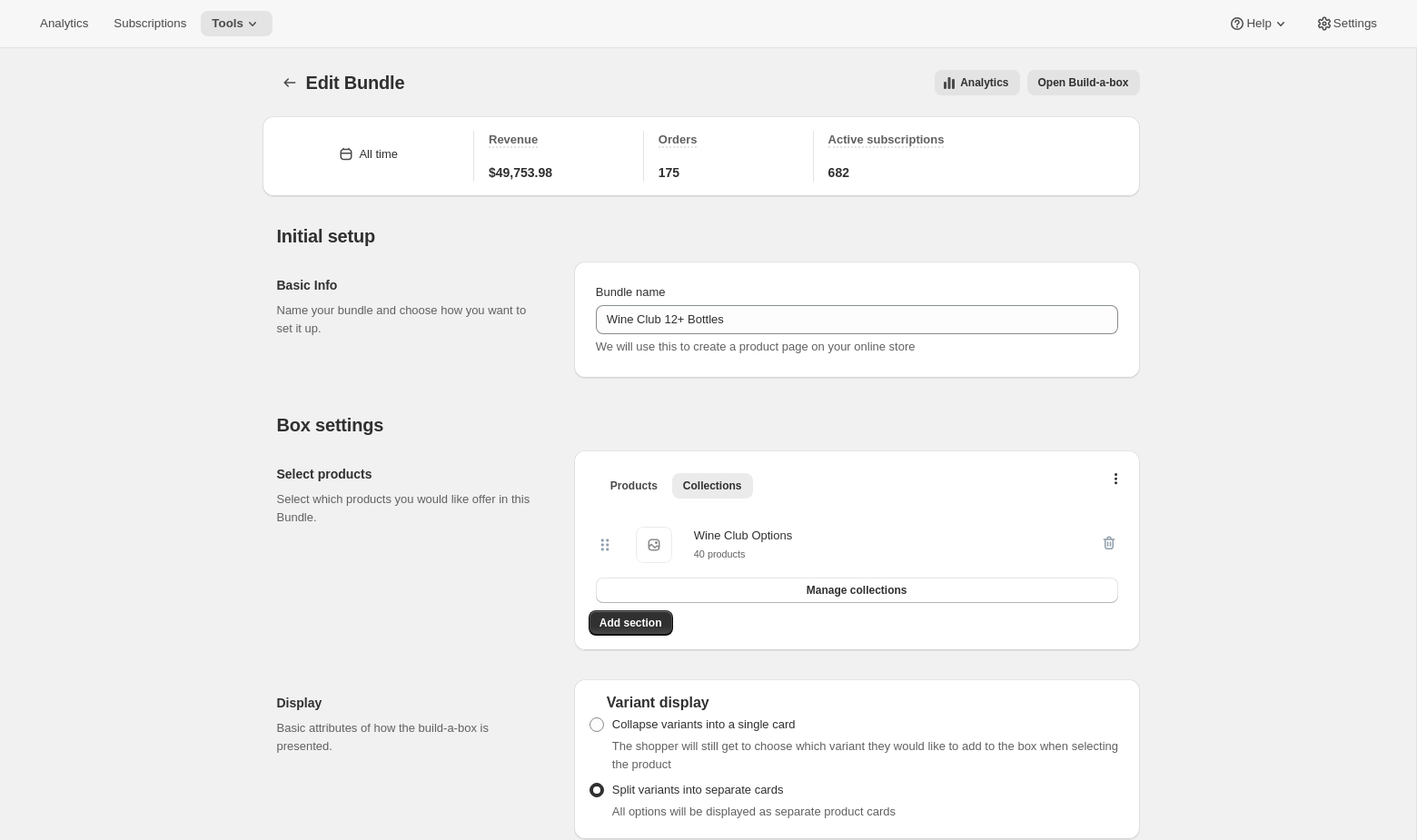click on "Basic attributes of how the build-a-box is presented." at bounding box center (411, 737) 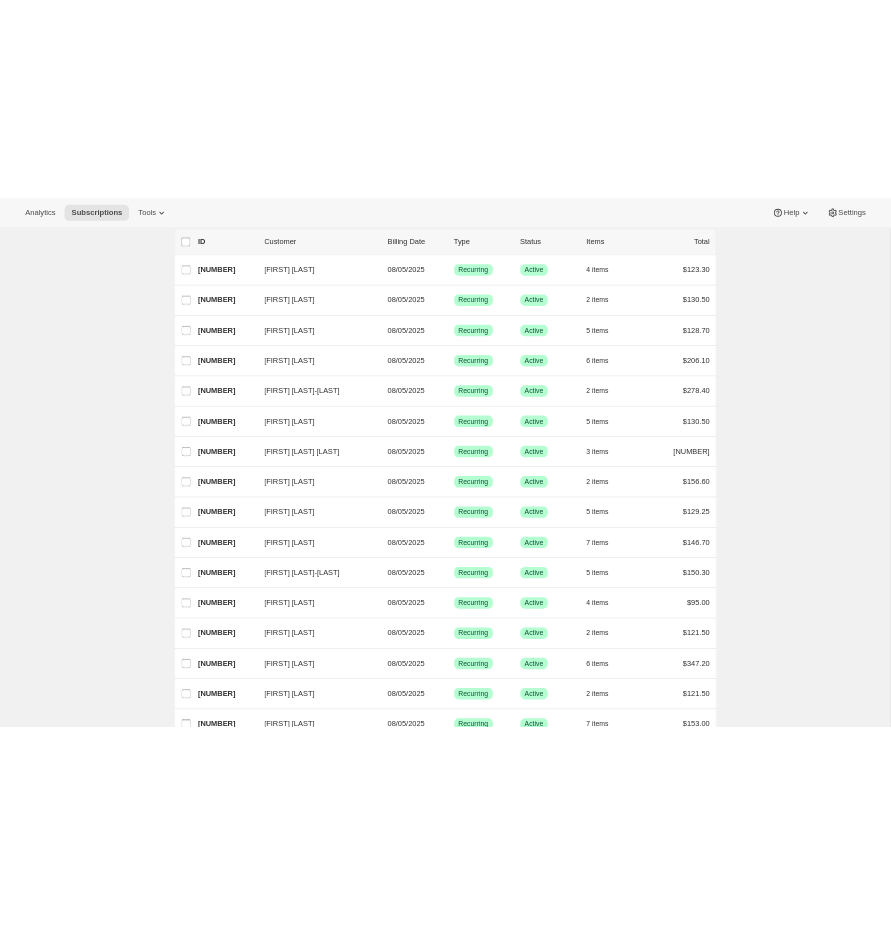 scroll, scrollTop: 0, scrollLeft: 0, axis: both 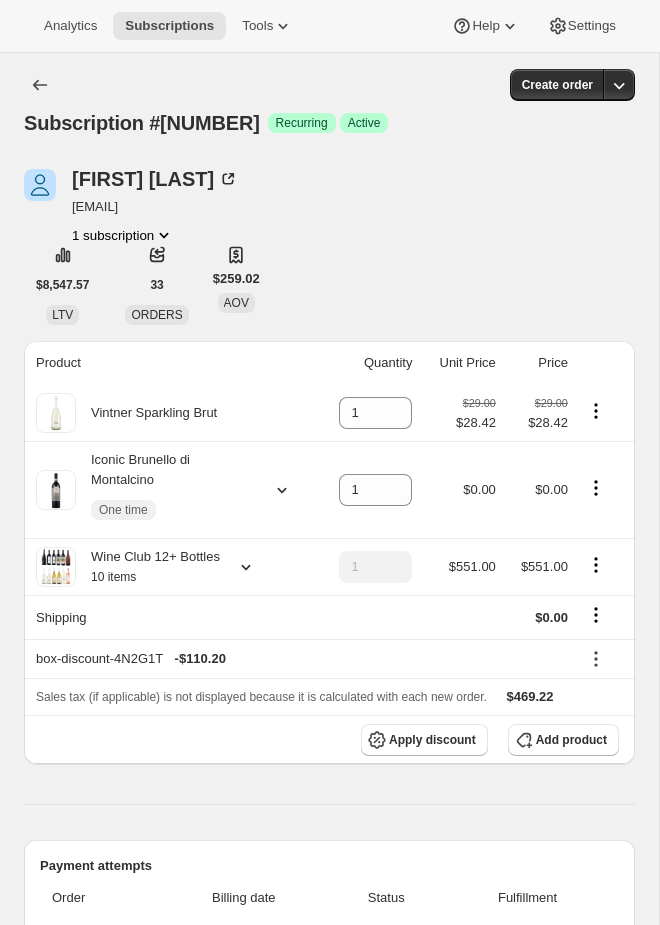 click 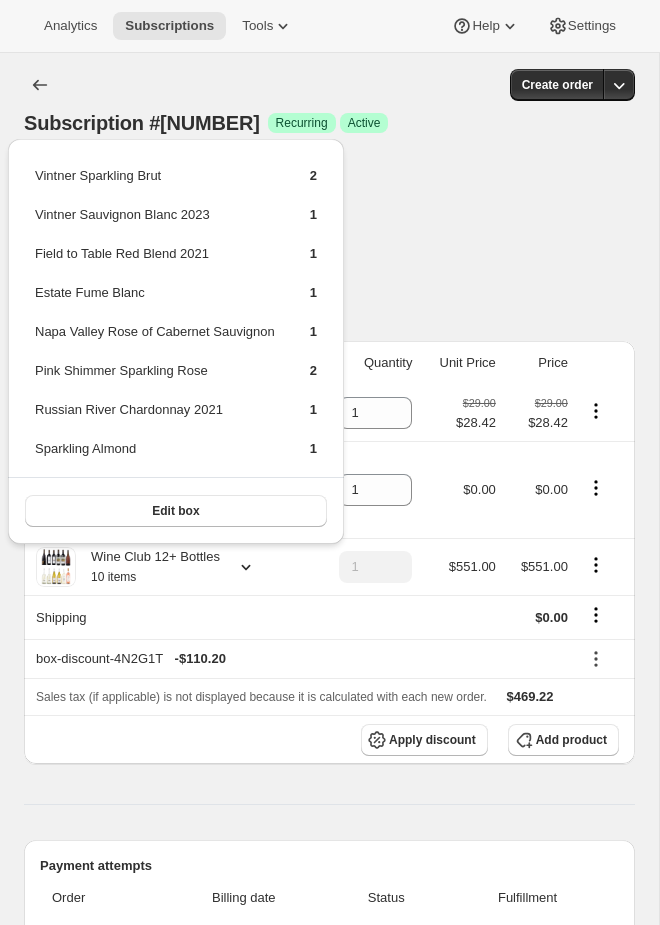 click on "[FIRST] [LAST] [EMAIL] [NUMBER] subscription [CURRENCY] [CURRENCY] LTV [NUMBER] ORDERS [CURRENCY] AOV" at bounding box center (329, 247) 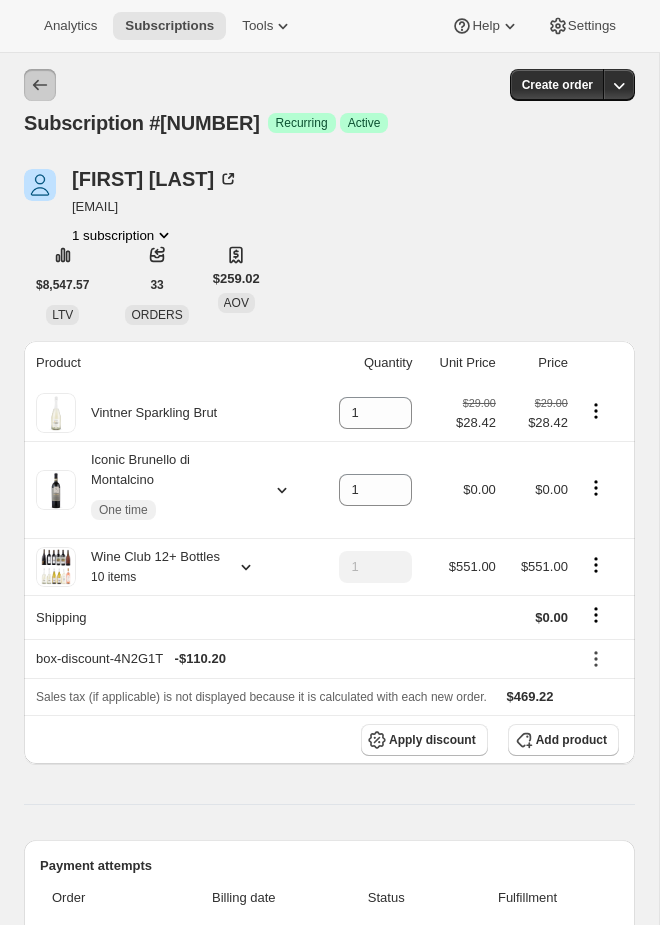 click at bounding box center (40, 85) 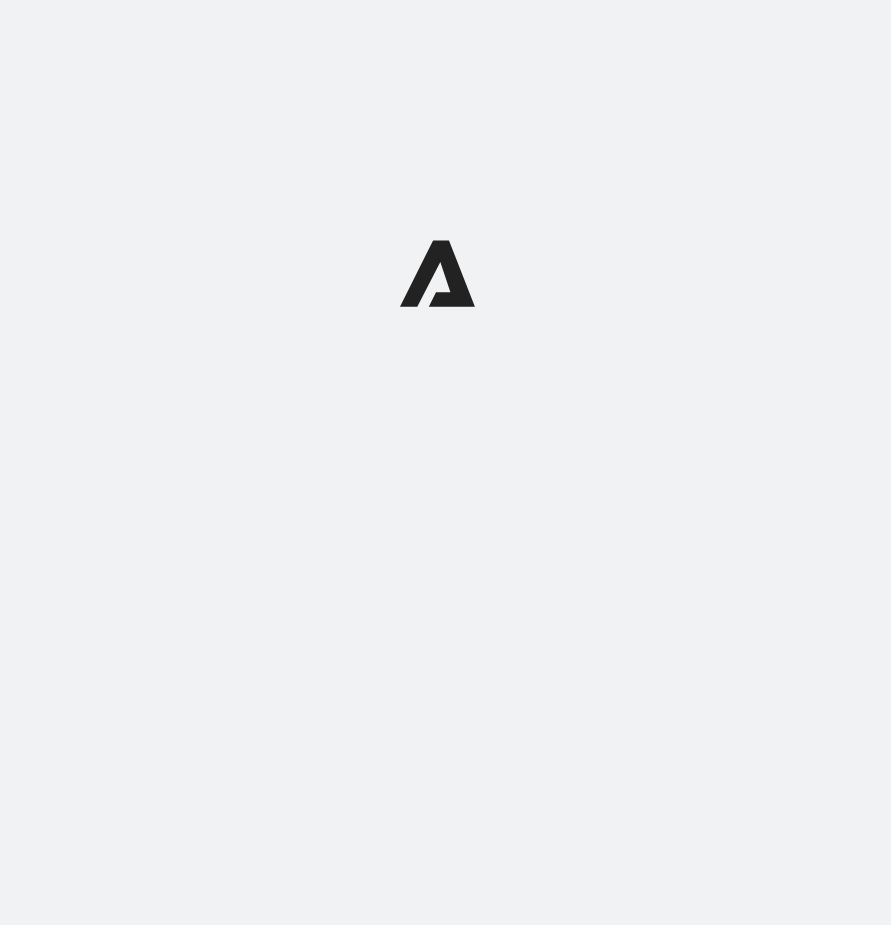 scroll, scrollTop: 0, scrollLeft: 0, axis: both 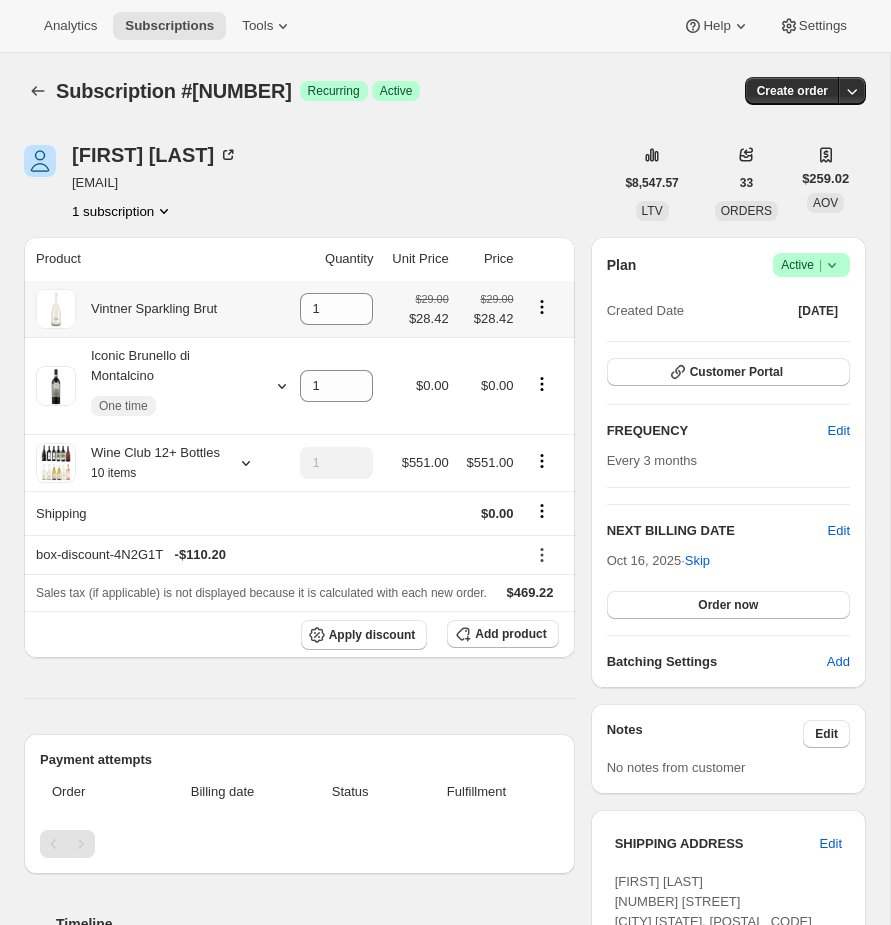 click on "Subscription #10924130444. This page is ready Subscription #10924130444 Success Recurring Success Active Create order" at bounding box center (445, 91) 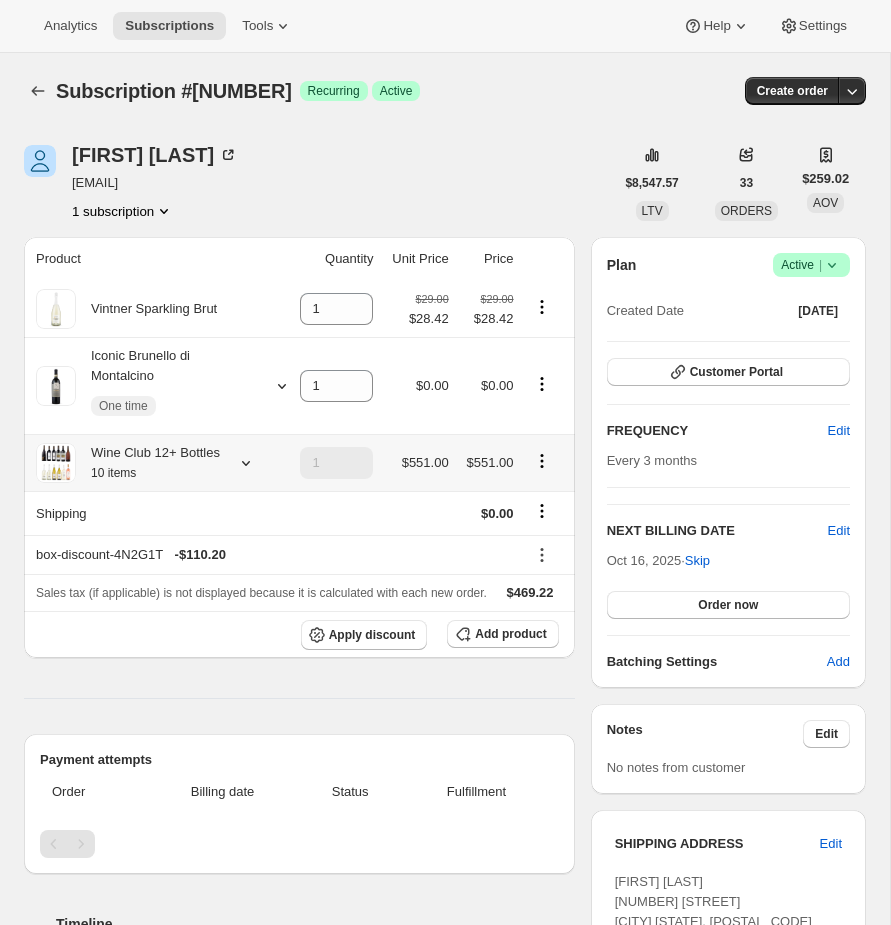 click 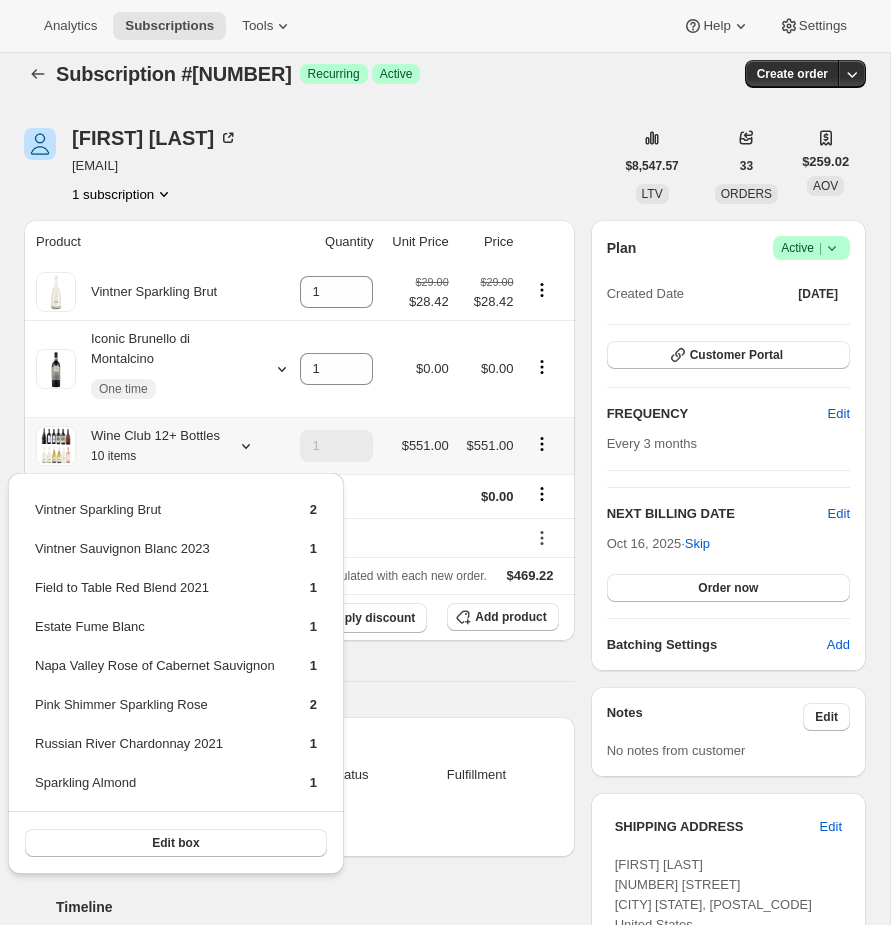 scroll, scrollTop: 21, scrollLeft: 0, axis: vertical 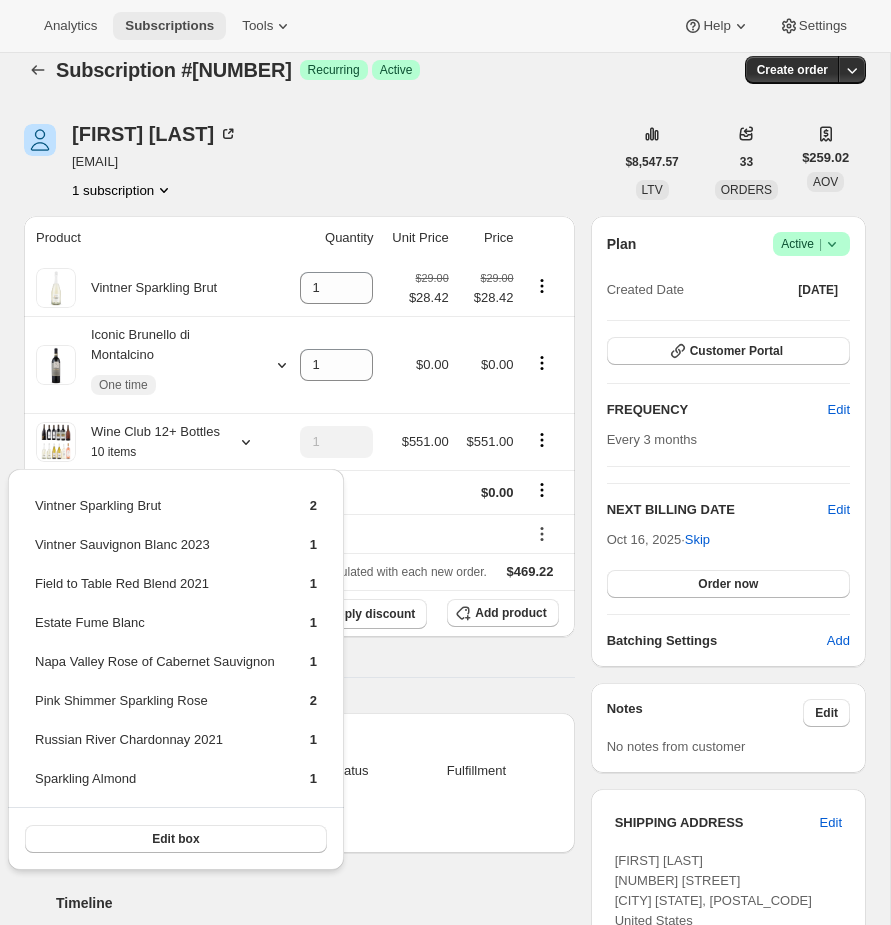 click on "Subscriptions" at bounding box center (169, 26) 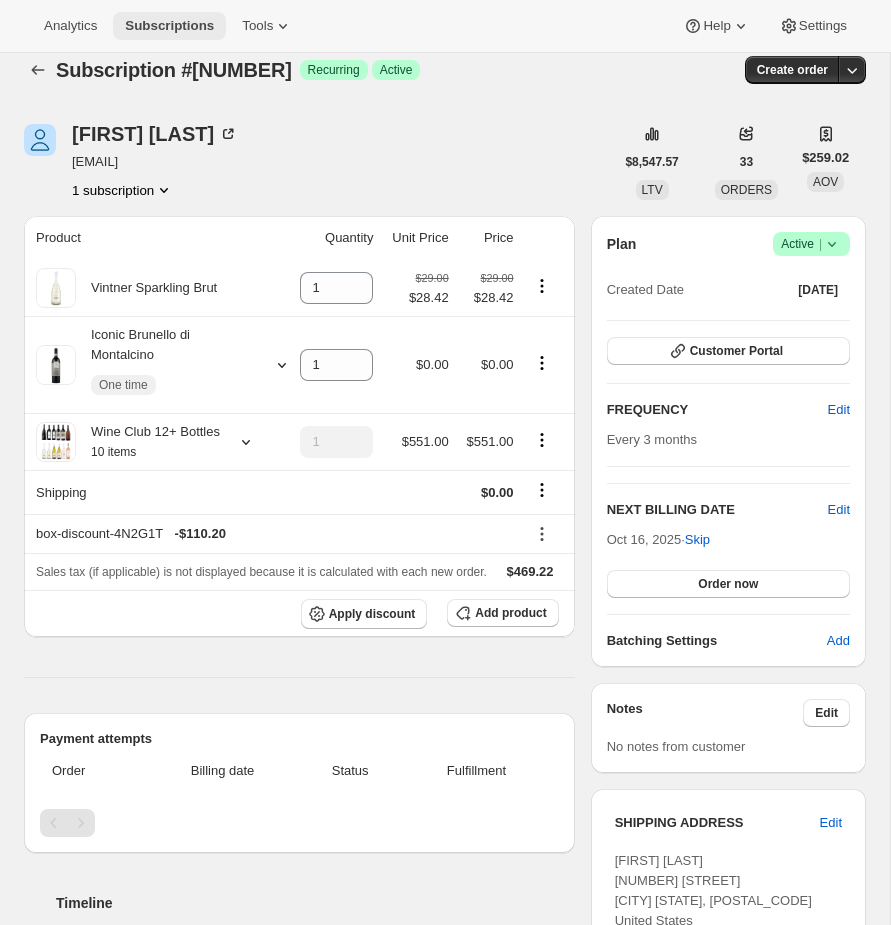 scroll, scrollTop: 0, scrollLeft: 0, axis: both 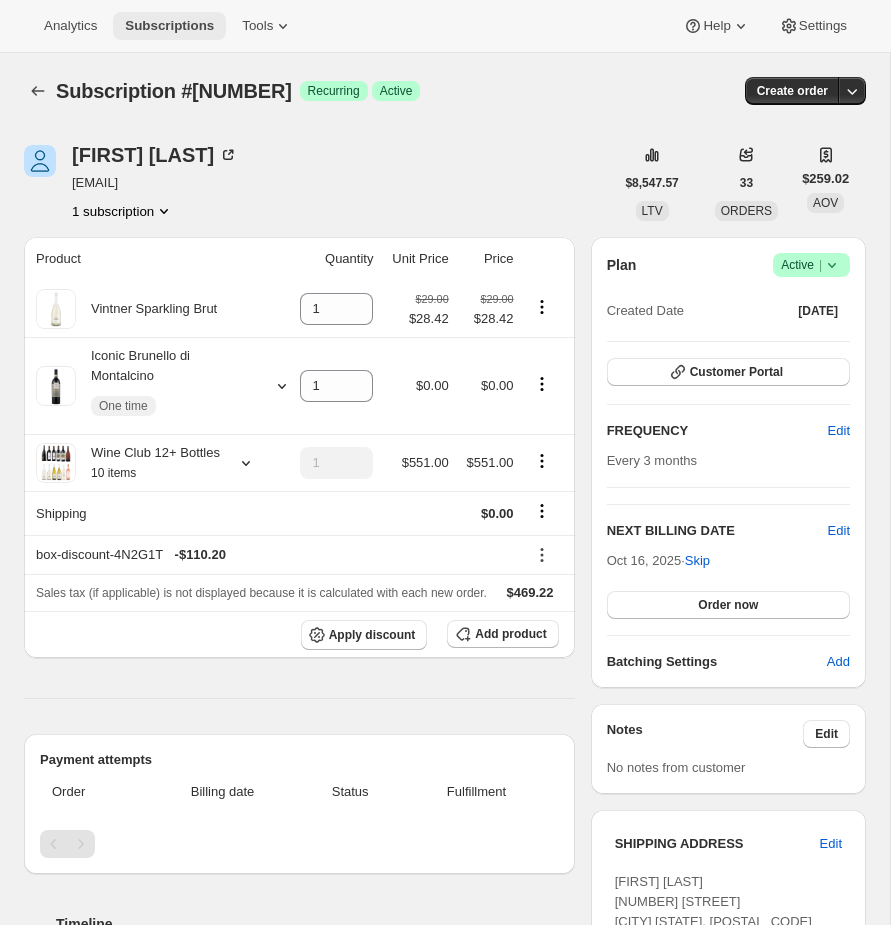 click on "Subscriptions" at bounding box center [169, 26] 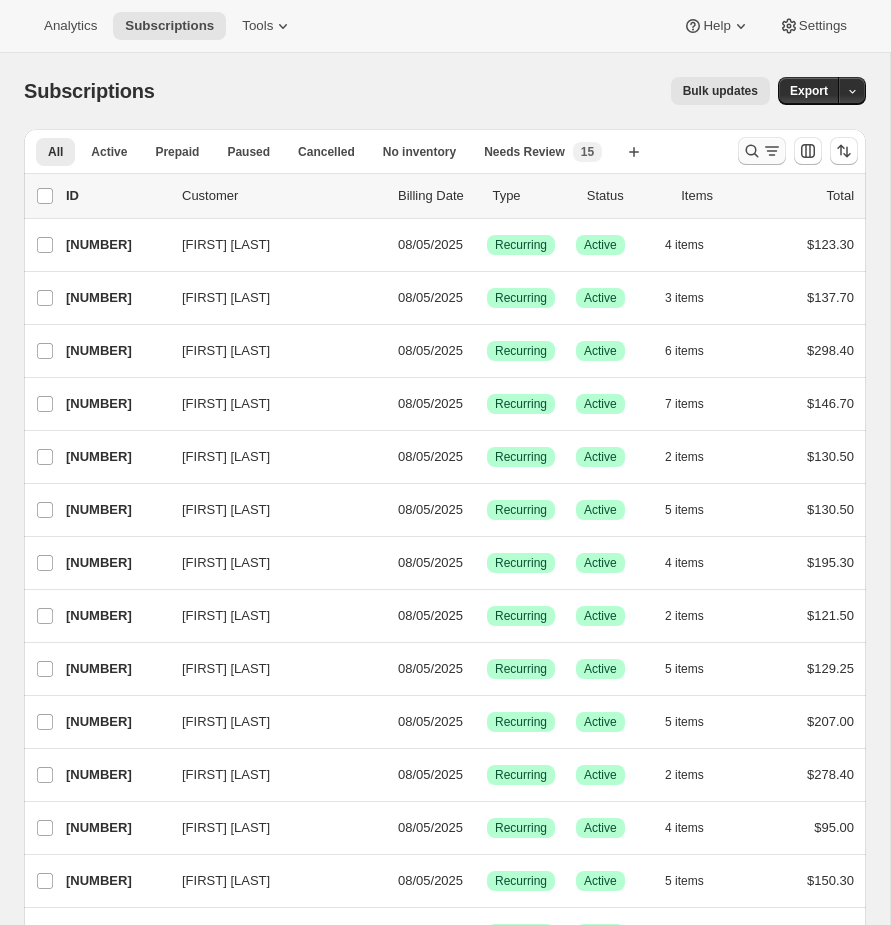 click 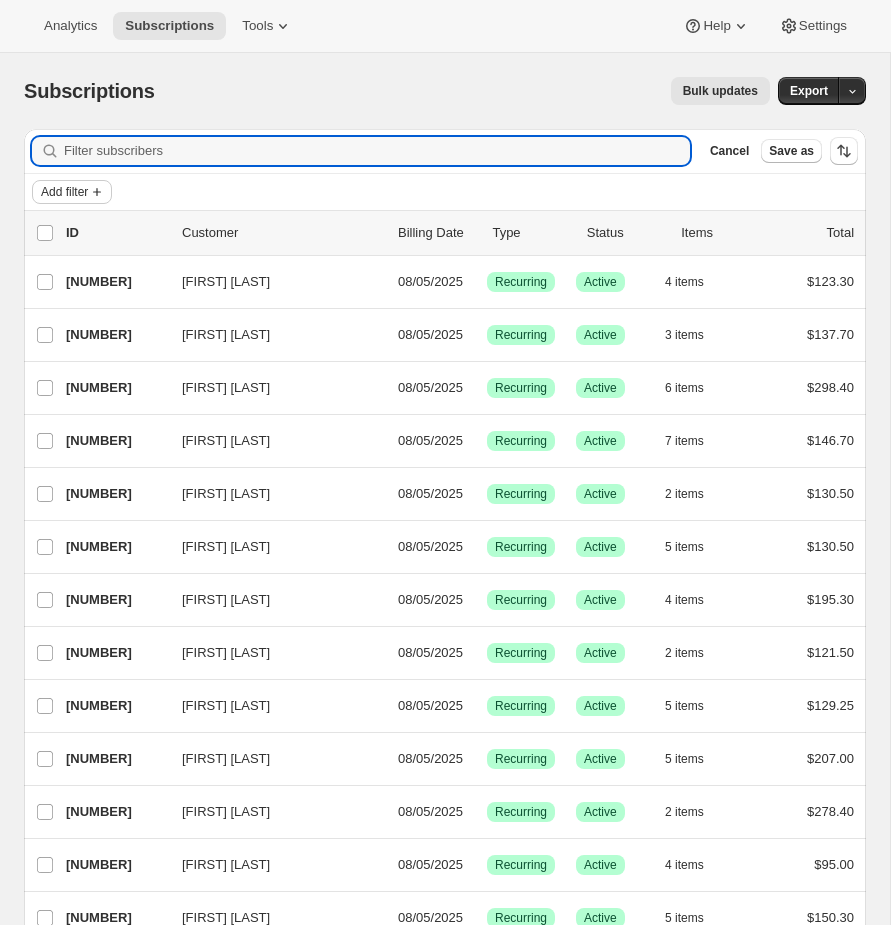 click on "Add filter" at bounding box center (64, 192) 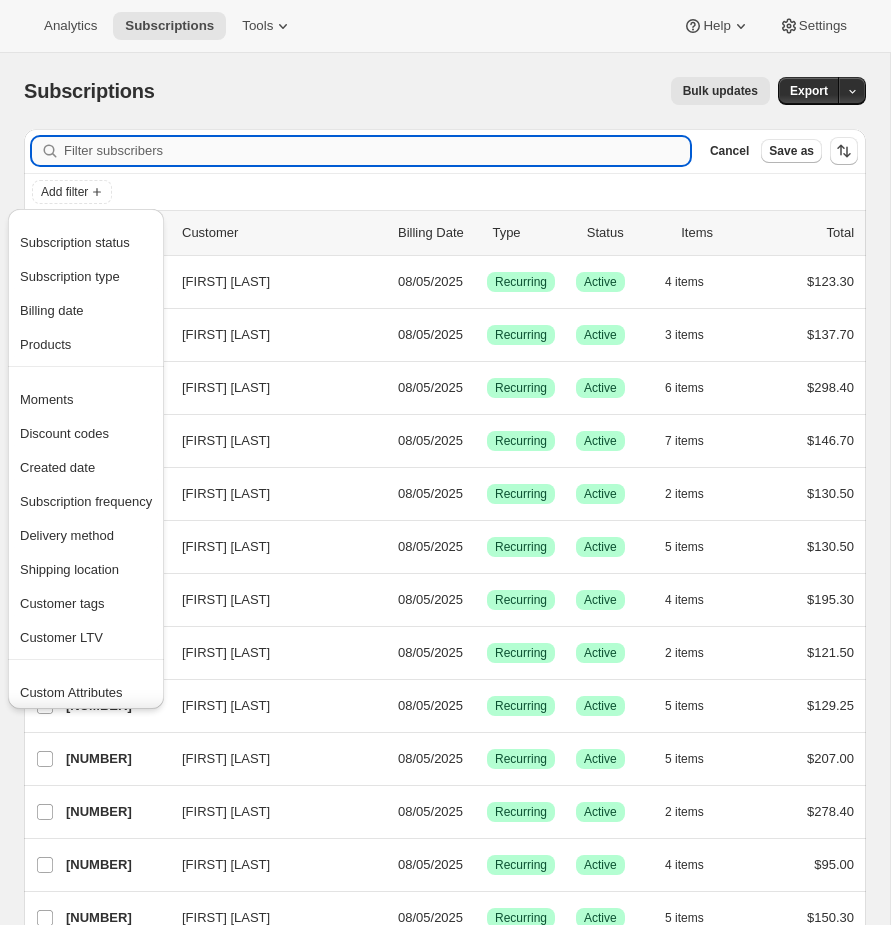 click on "Filter subscribers" at bounding box center [377, 151] 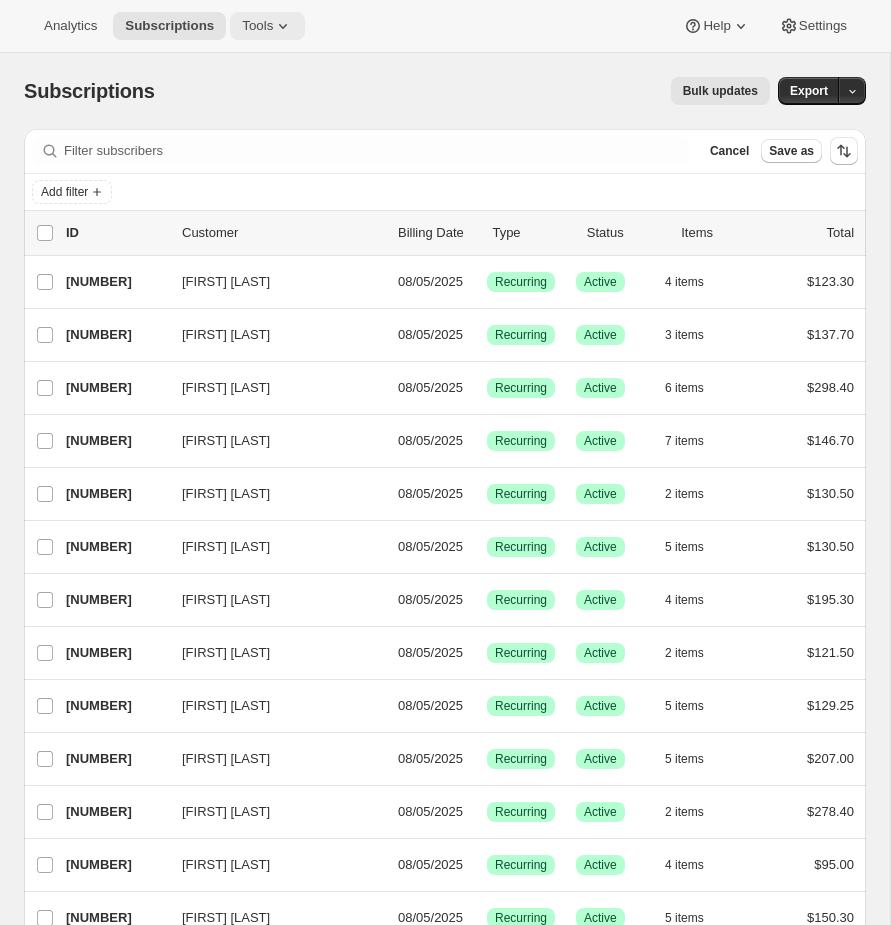 click 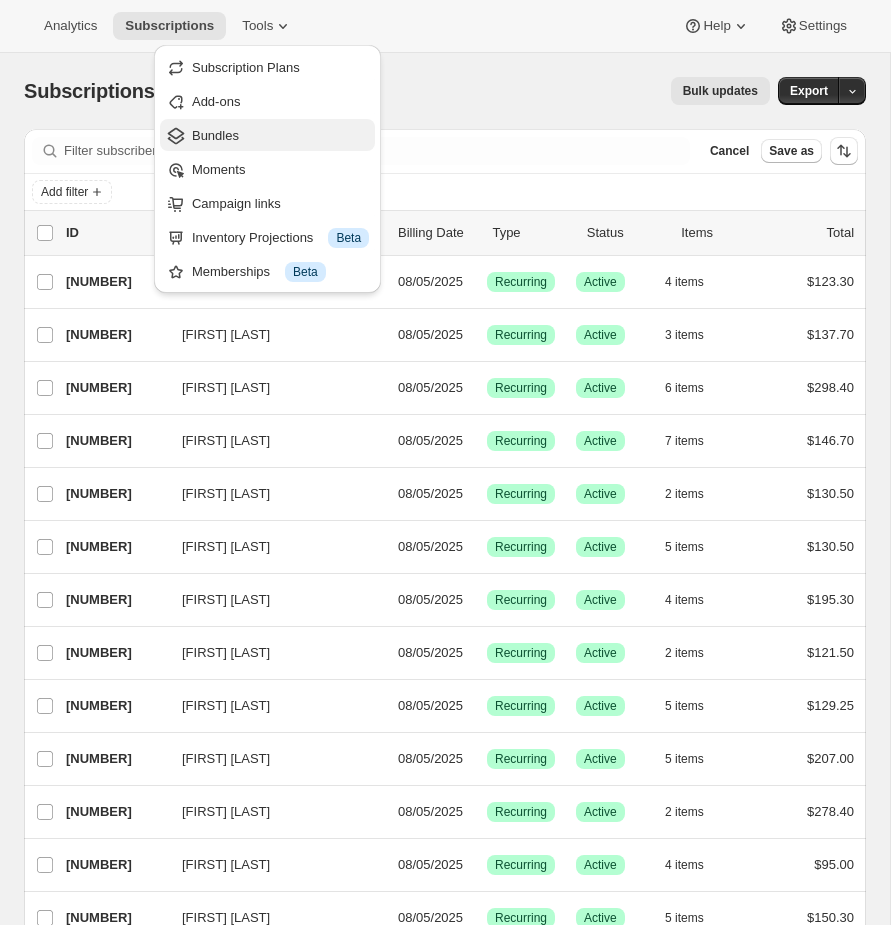 click on "Bundles" at bounding box center [215, 135] 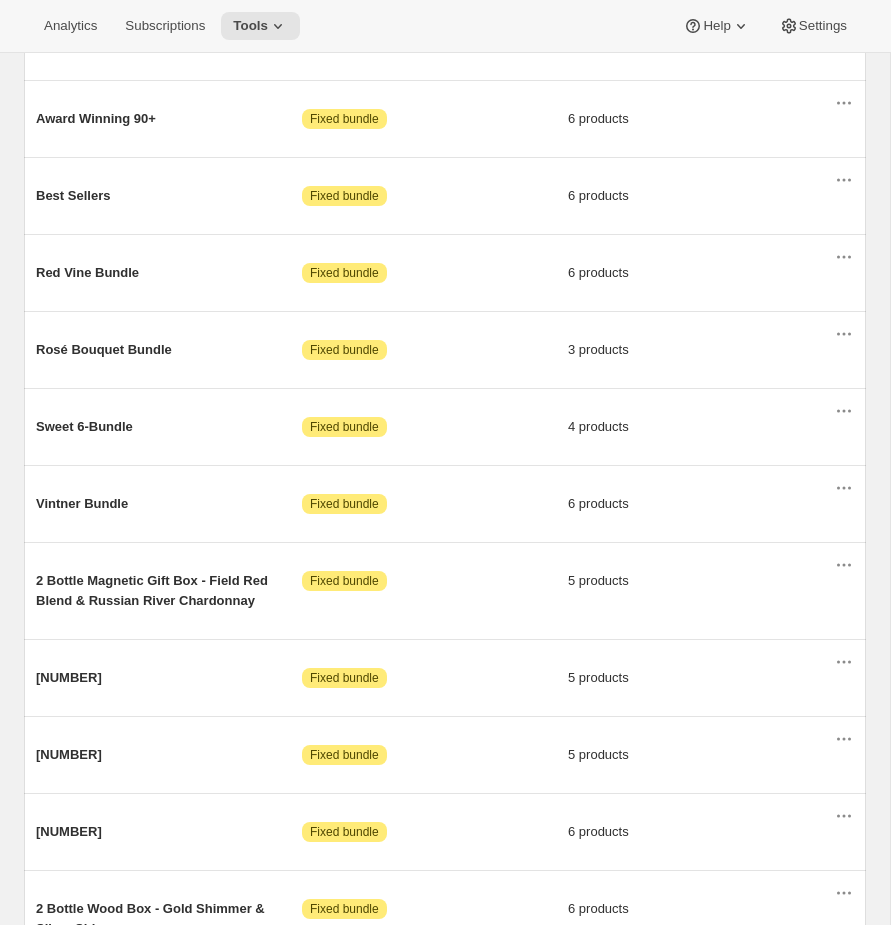 scroll, scrollTop: 0, scrollLeft: 0, axis: both 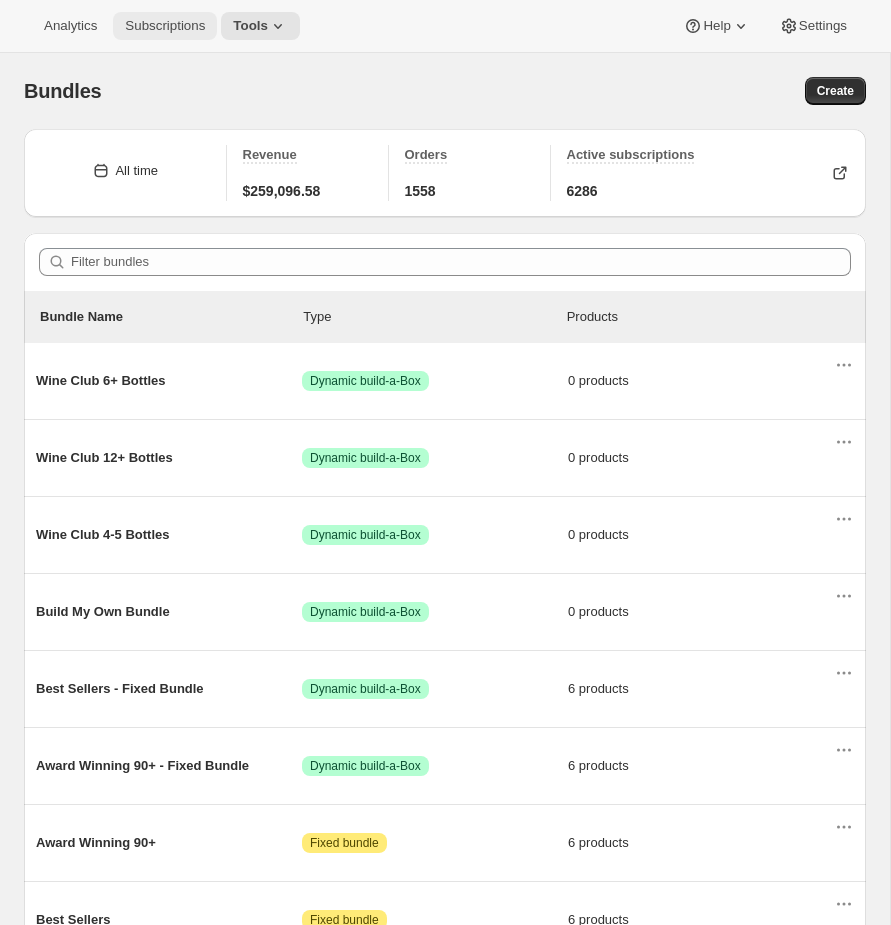 click on "Subscriptions" at bounding box center [165, 26] 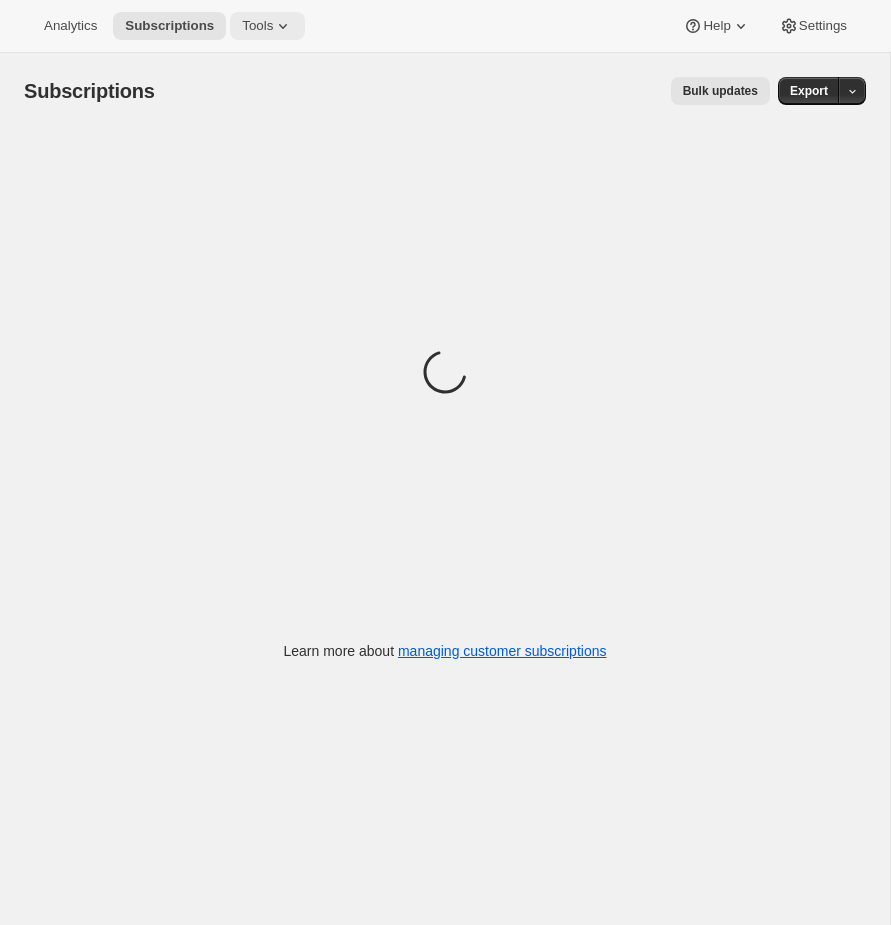 click on "Tools" at bounding box center (257, 26) 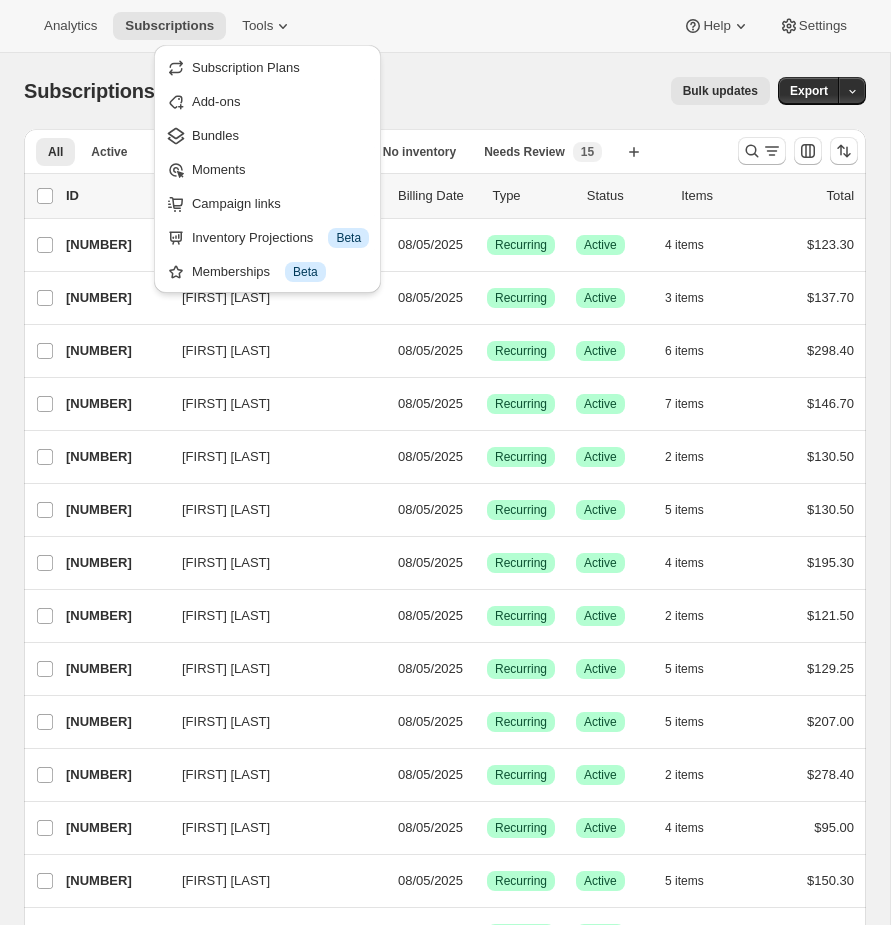 click on "Analytics Subscriptions Tools Help Settings" at bounding box center [445, 26] 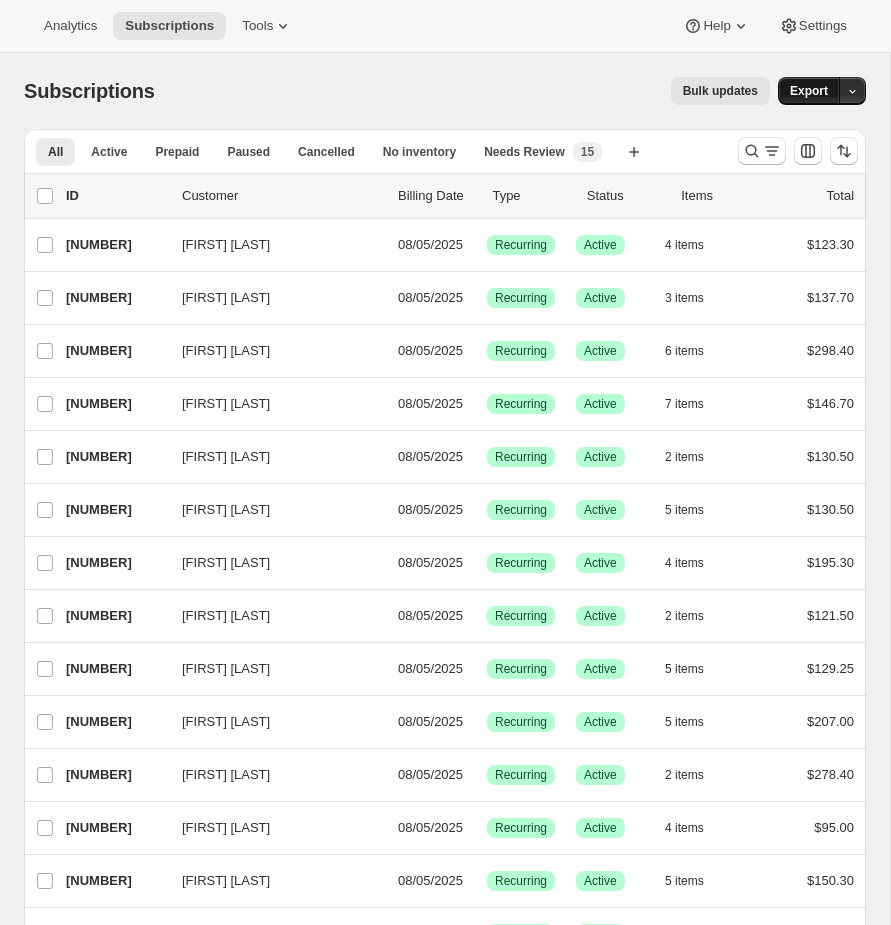 click on "Export" at bounding box center (809, 91) 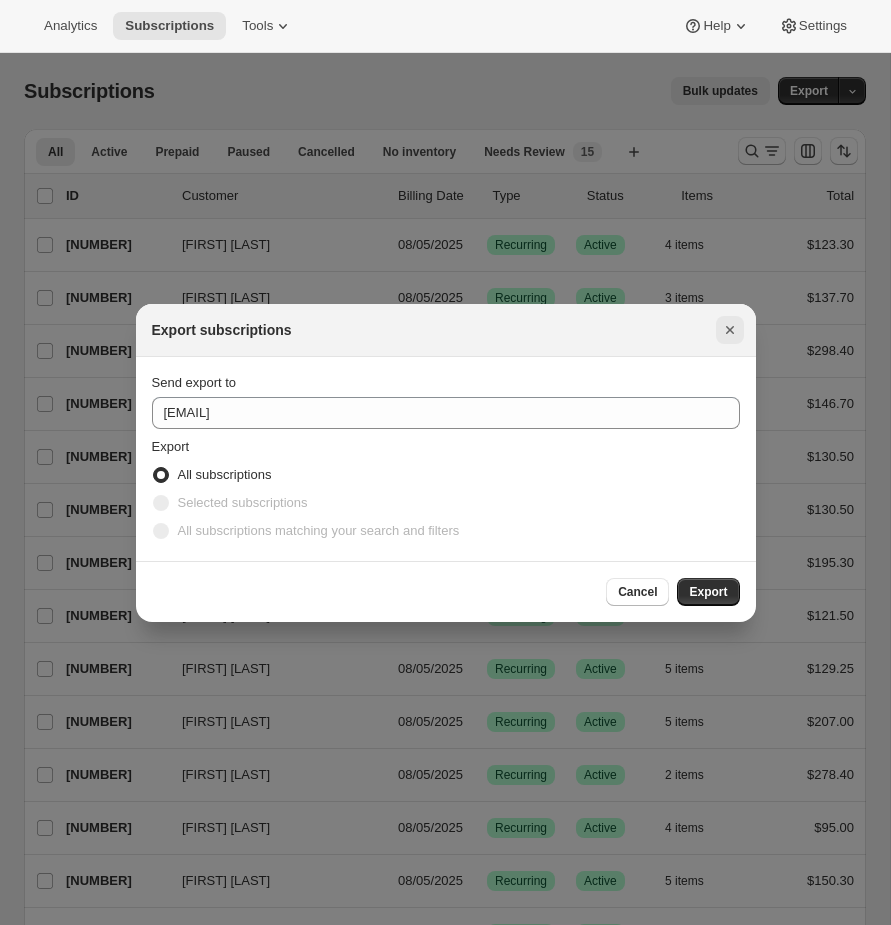 click 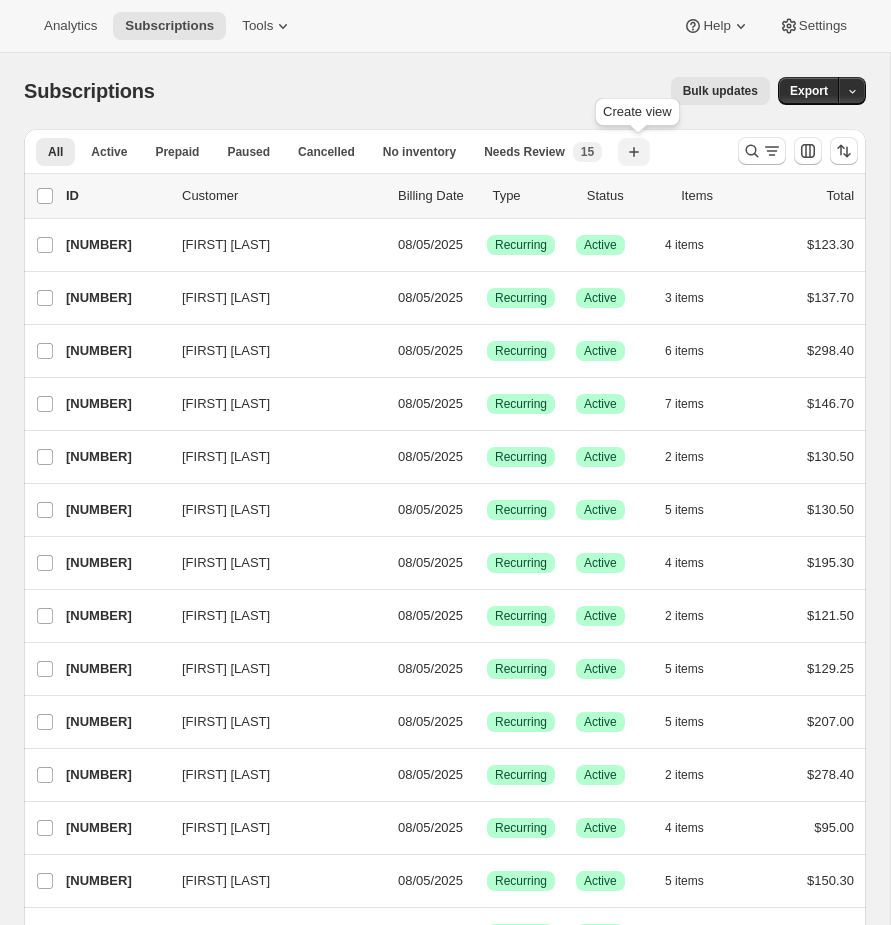 click 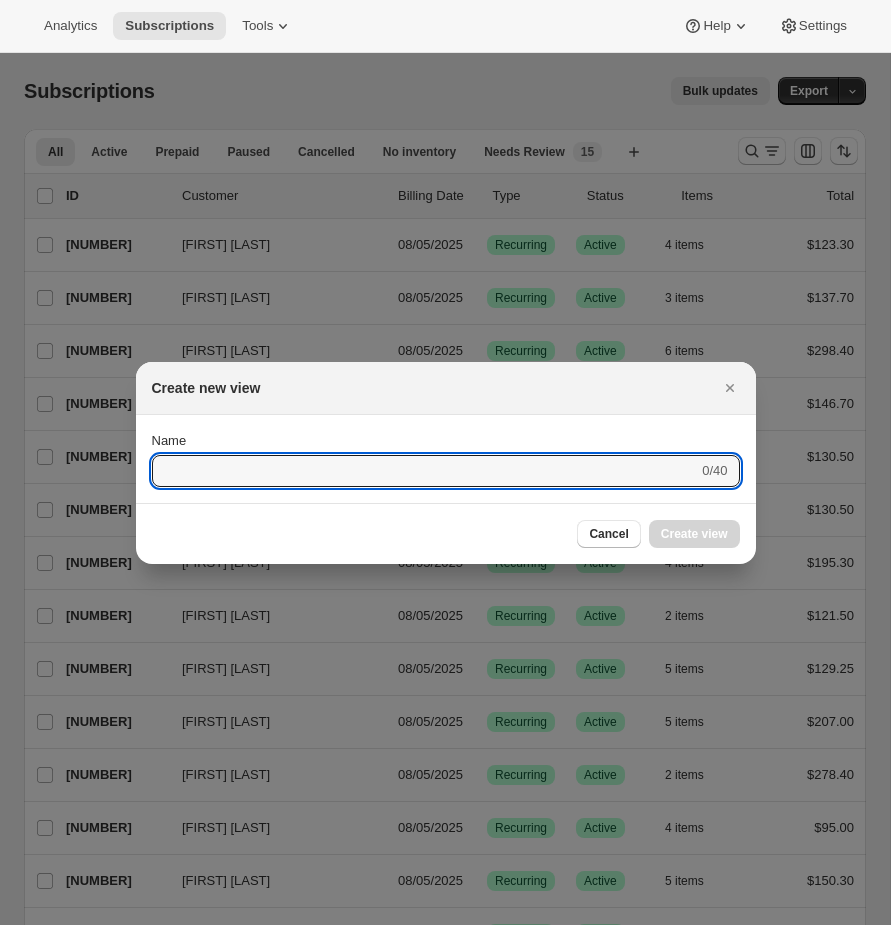click at bounding box center [445, 462] 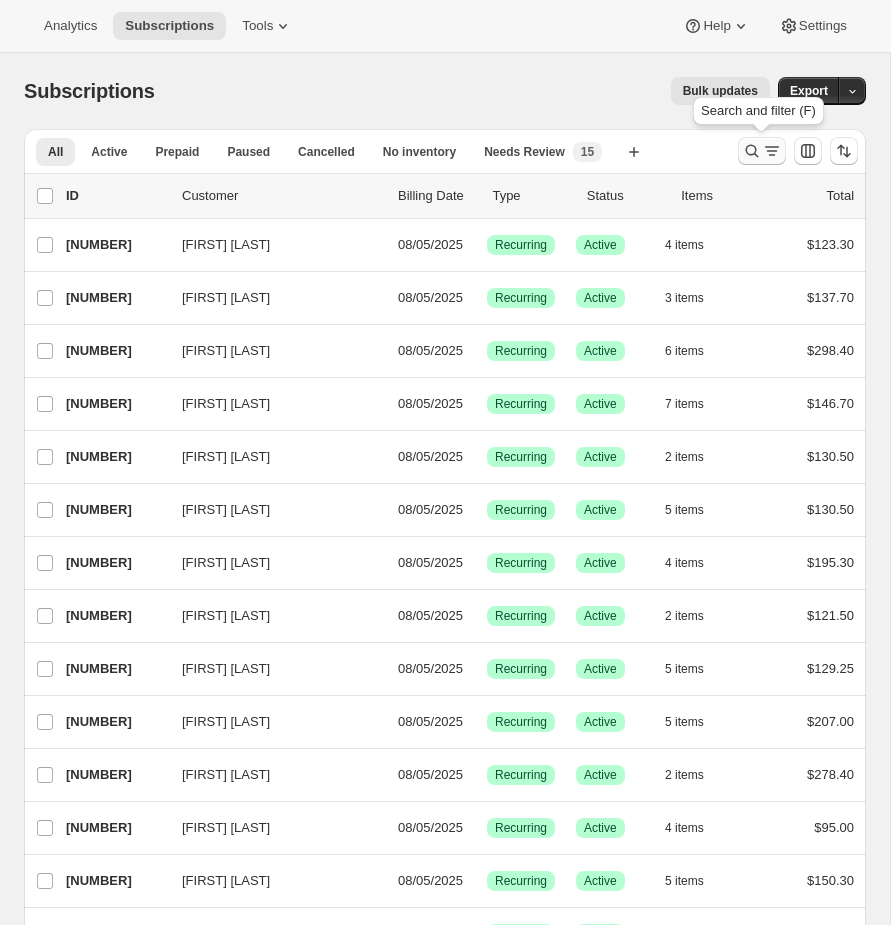 click 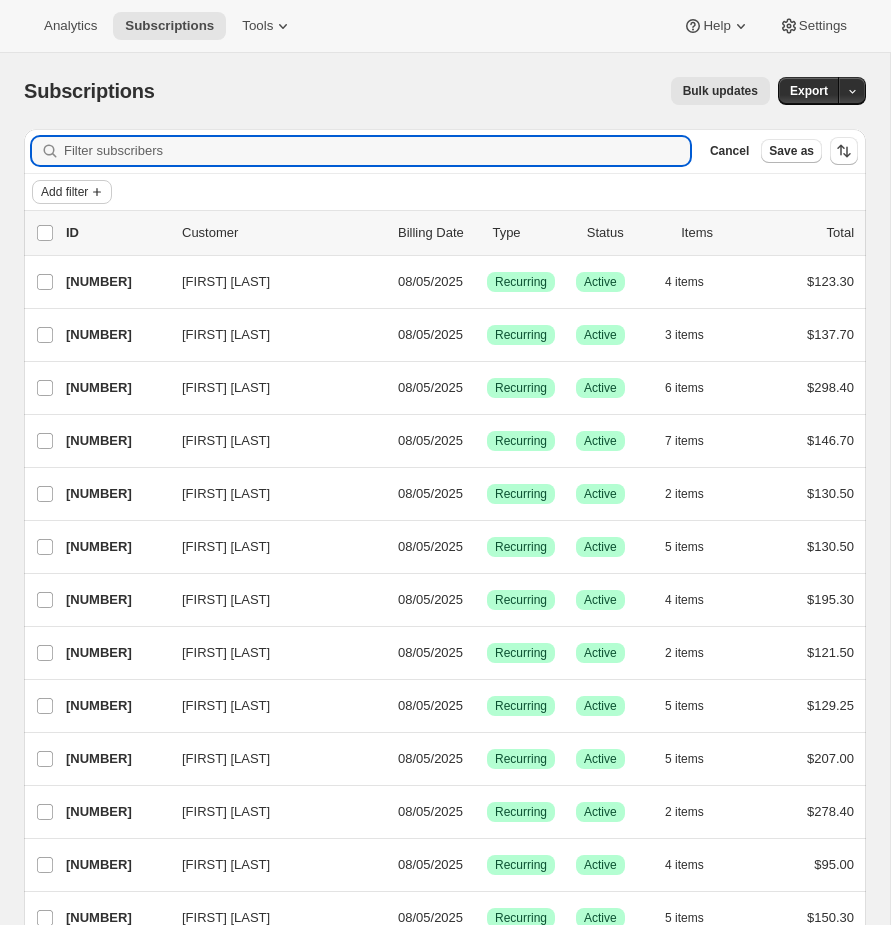 click on "Add filter" at bounding box center [64, 192] 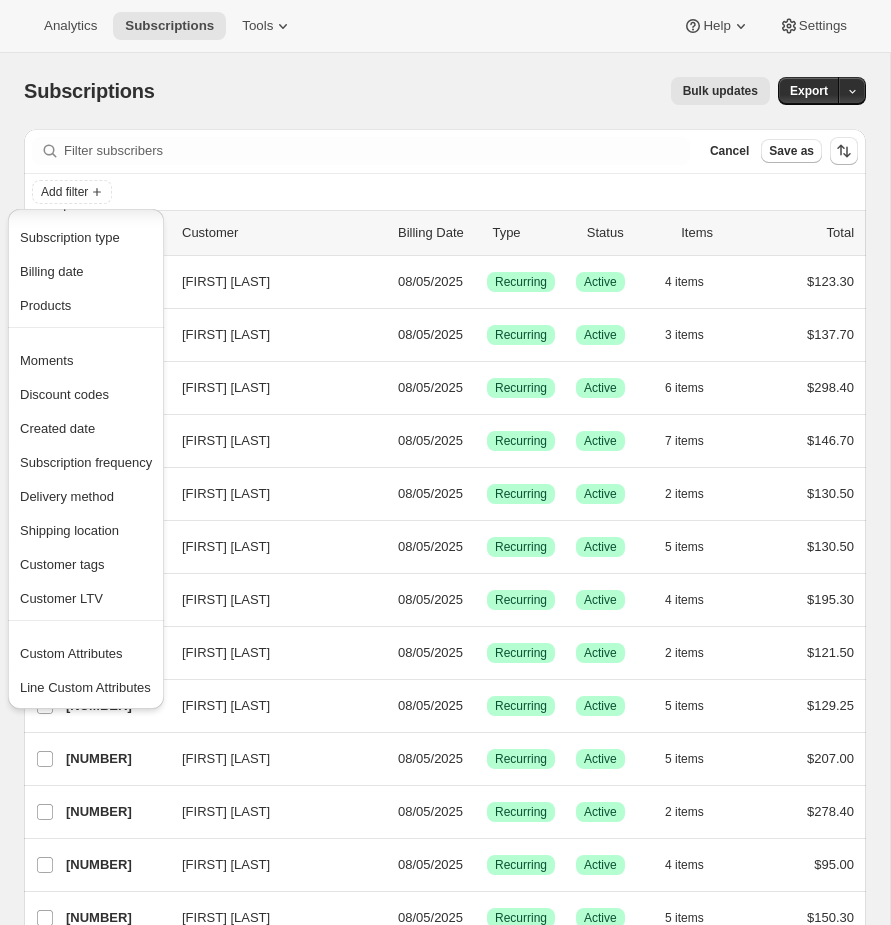 scroll, scrollTop: 0, scrollLeft: 0, axis: both 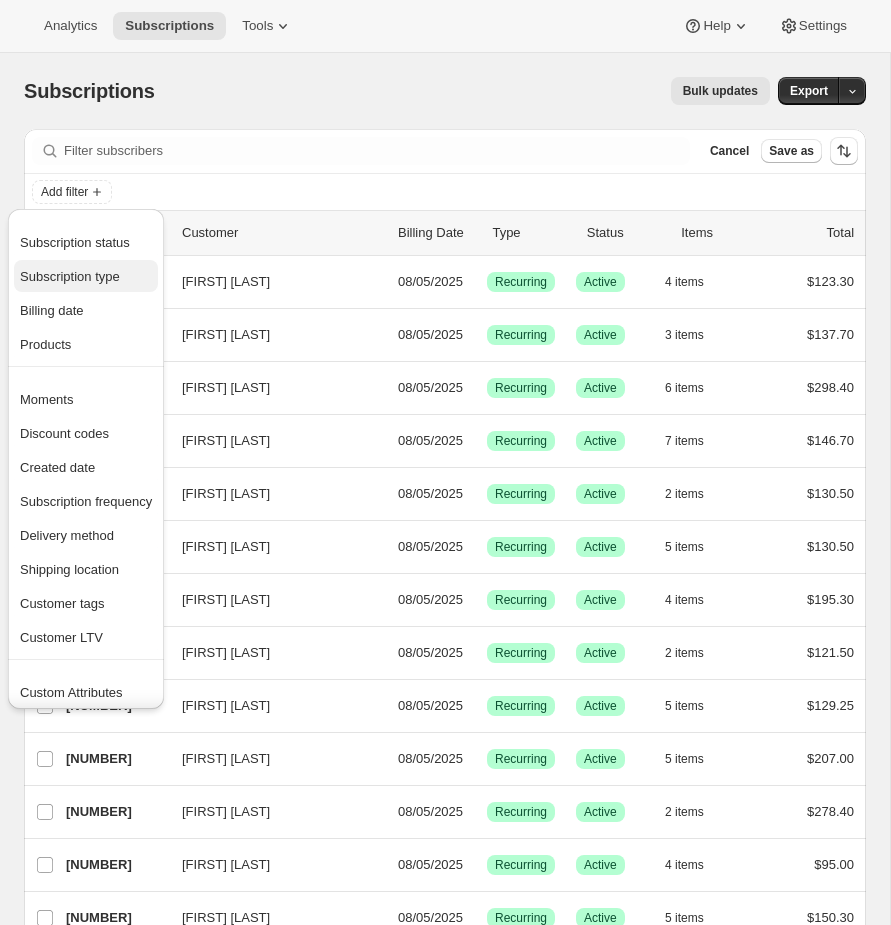 click on "Subscription type" at bounding box center (86, 276) 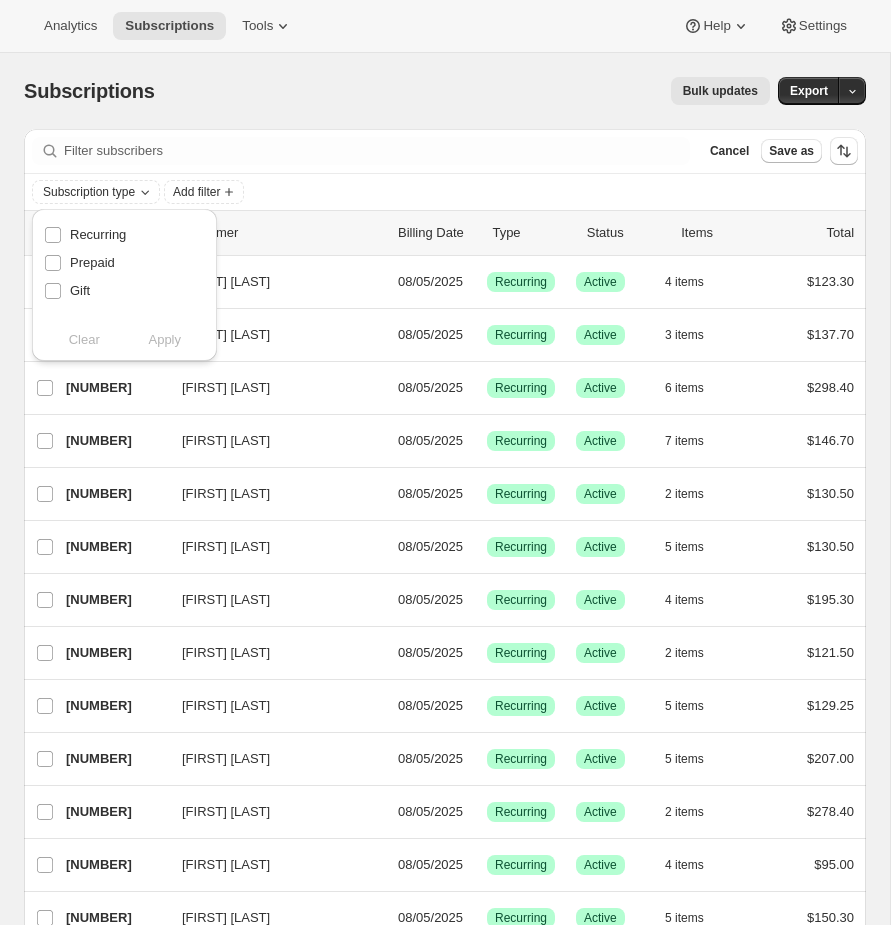 click on "Subscription type Add filter" at bounding box center (445, 192) 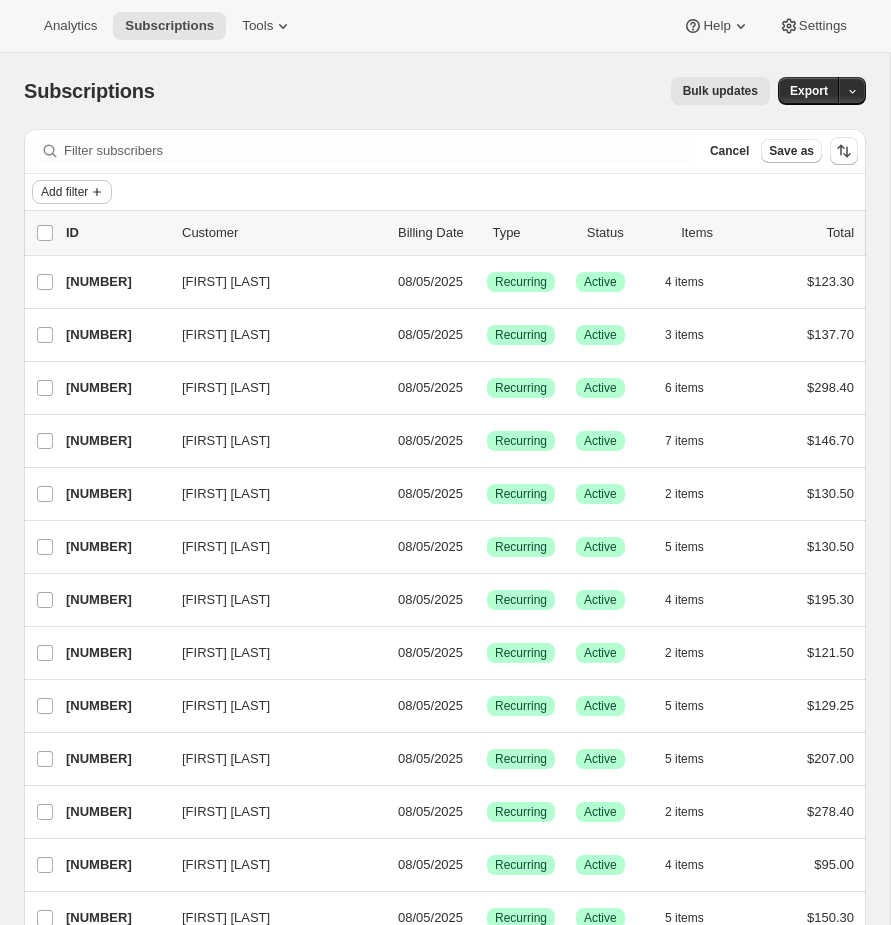click on "Add filter" at bounding box center (64, 192) 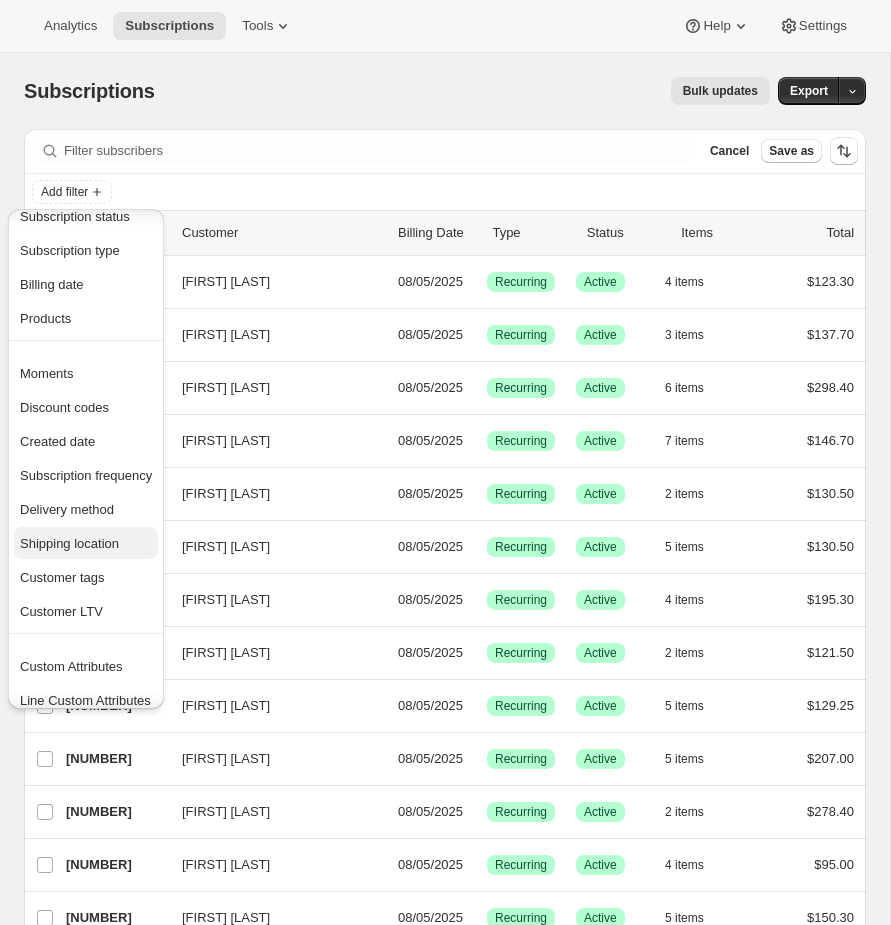scroll, scrollTop: 39, scrollLeft: 0, axis: vertical 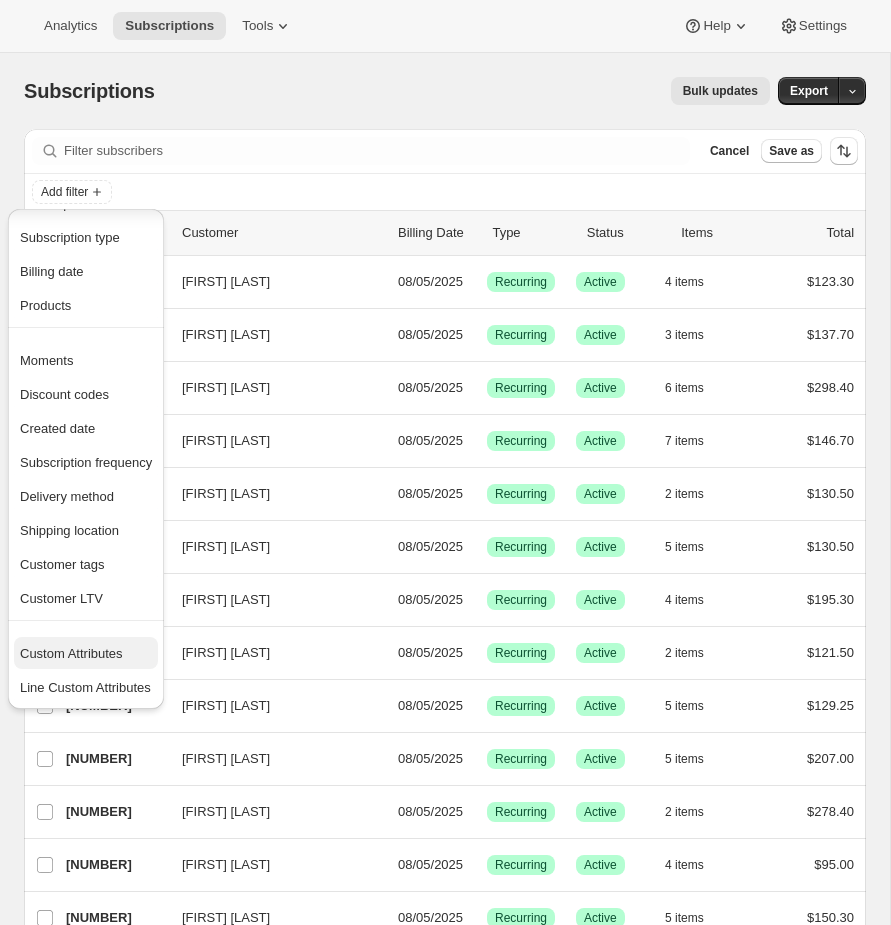 click on "Custom Attributes" at bounding box center (71, 653) 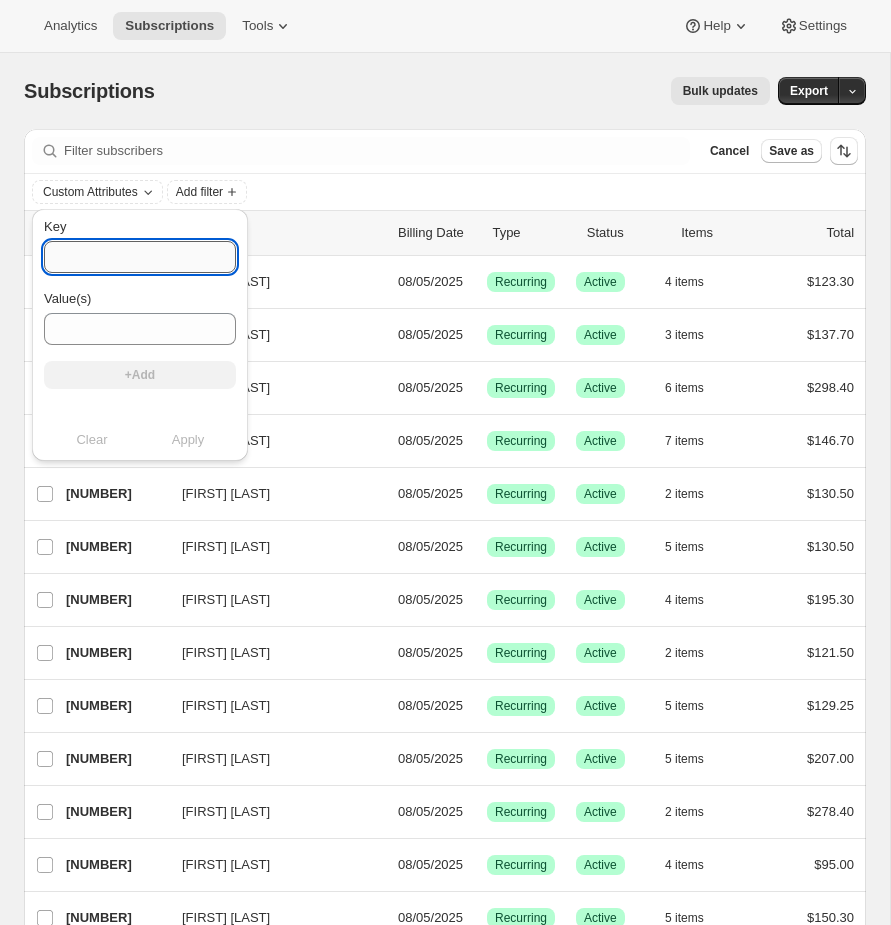 click on "Key" at bounding box center [140, 257] 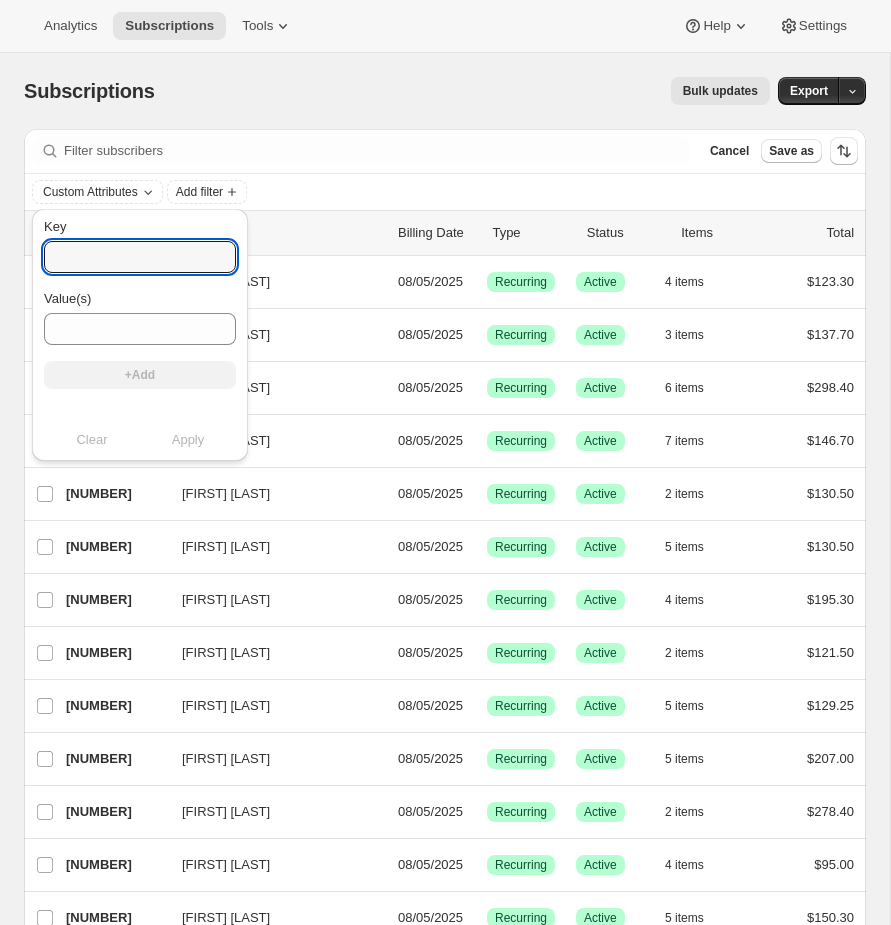 click on "Bulk updates" at bounding box center (474, 91) 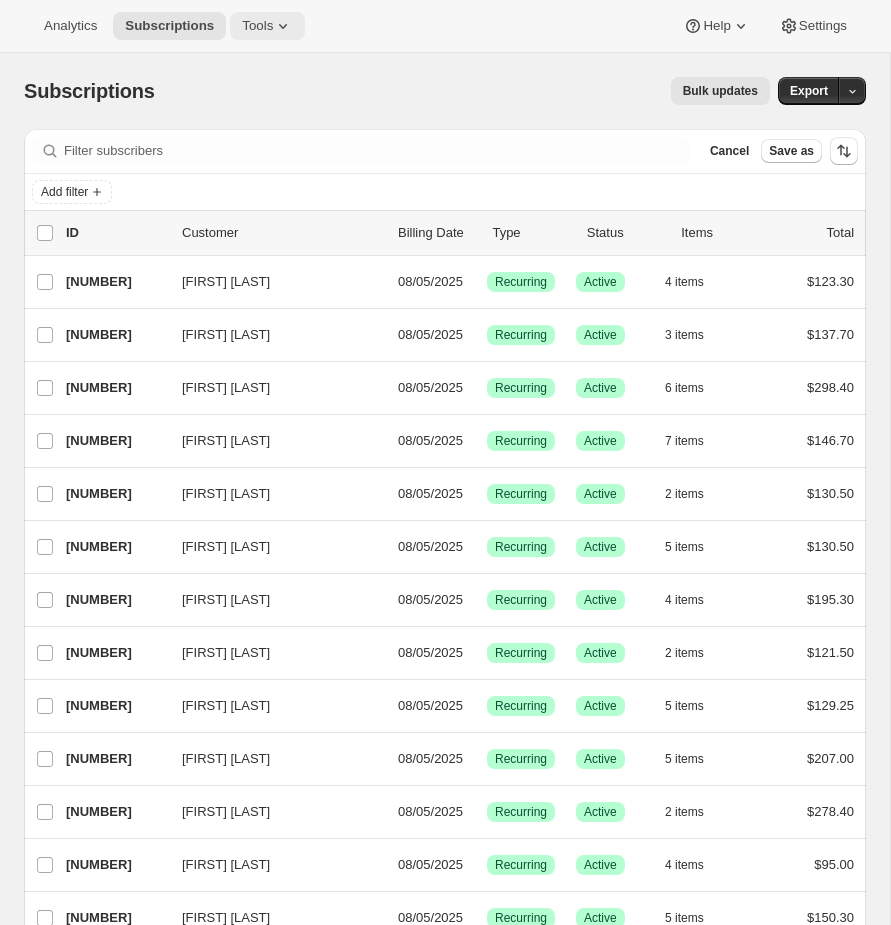 click on "Tools" at bounding box center (267, 26) 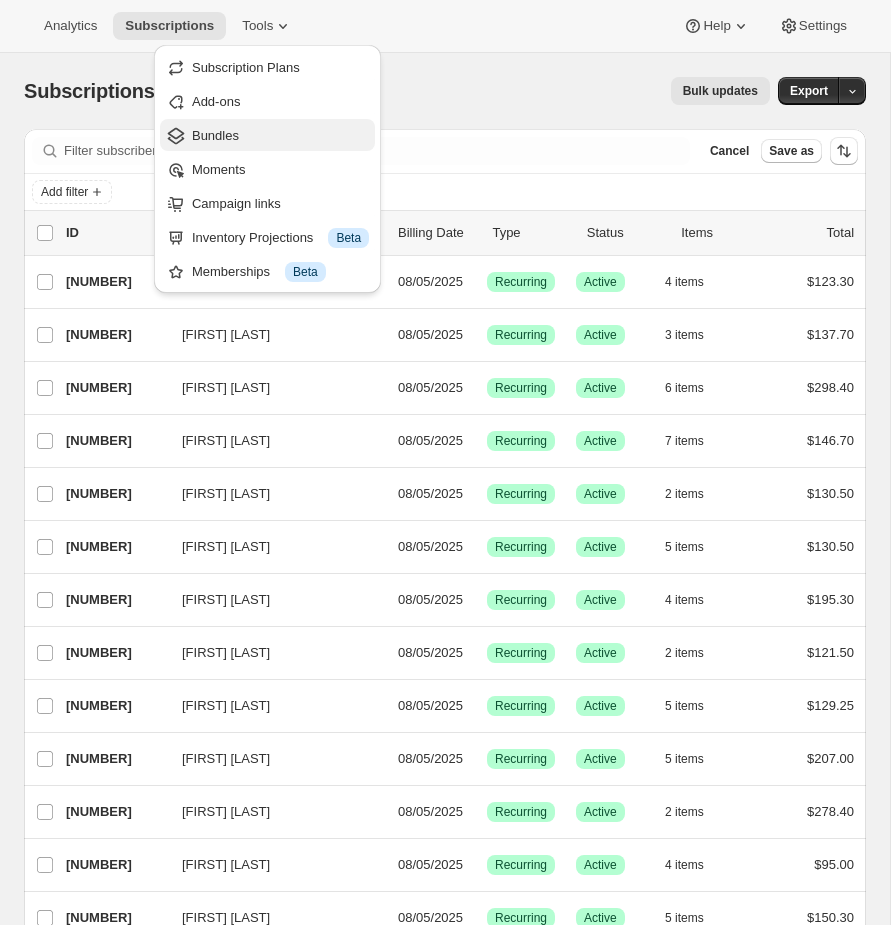 click on "Bundles" at bounding box center (280, 136) 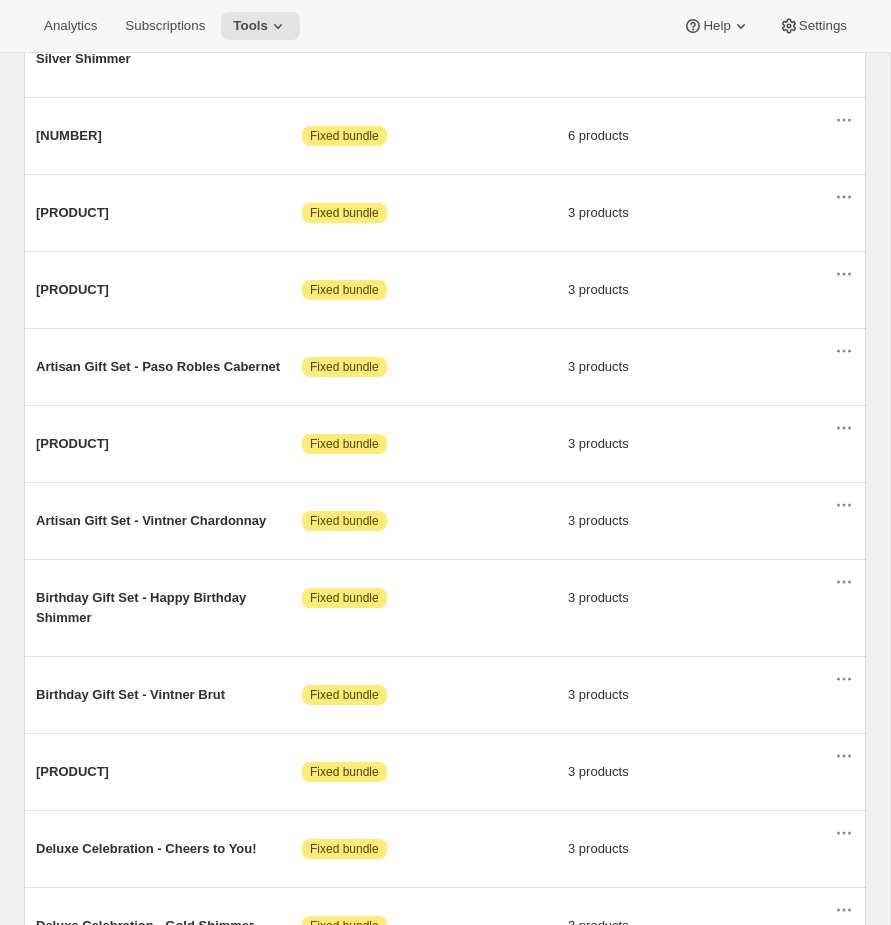 scroll, scrollTop: 0, scrollLeft: 0, axis: both 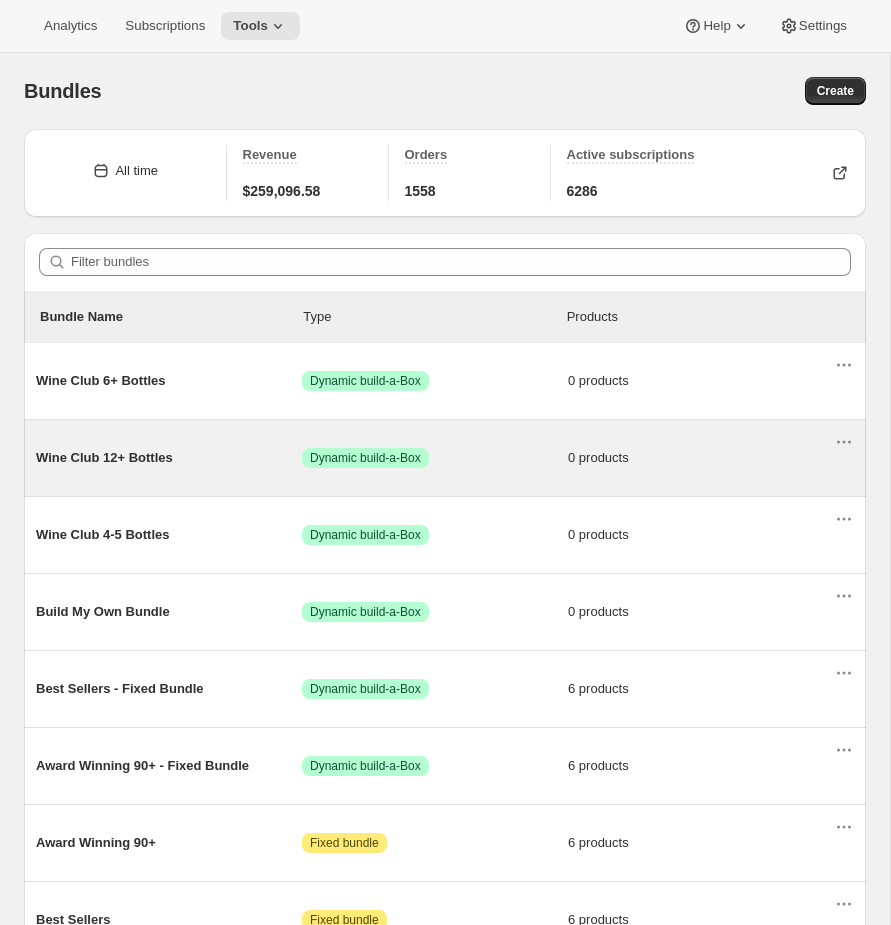 click on "Wine Club 12+ Bottles Success Dynamic build-a-Box 0 products" at bounding box center (435, 458) 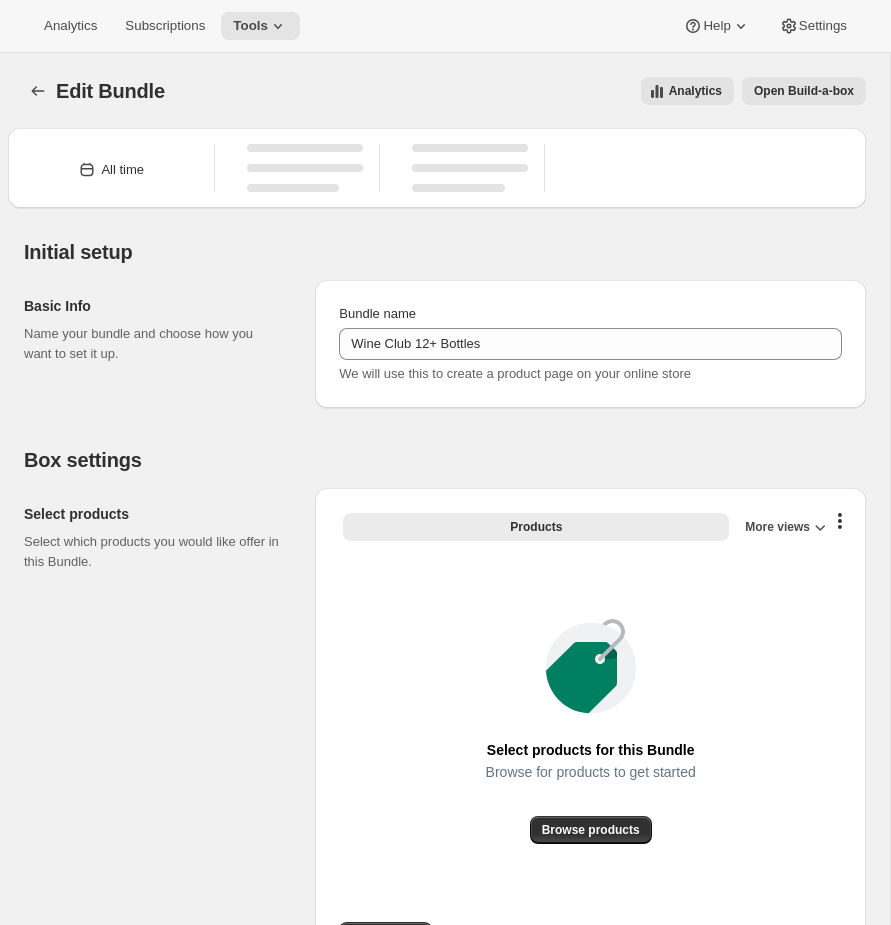 type on "Wine Club 12+ Bottles" 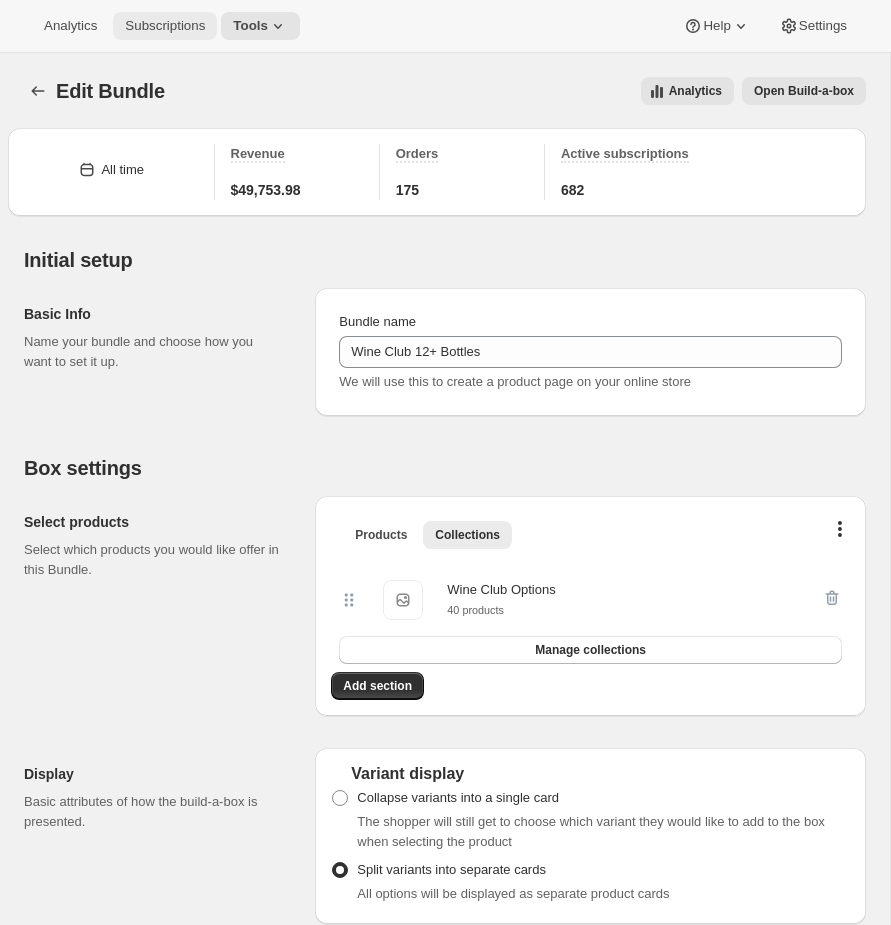 click on "Subscriptions" at bounding box center (165, 26) 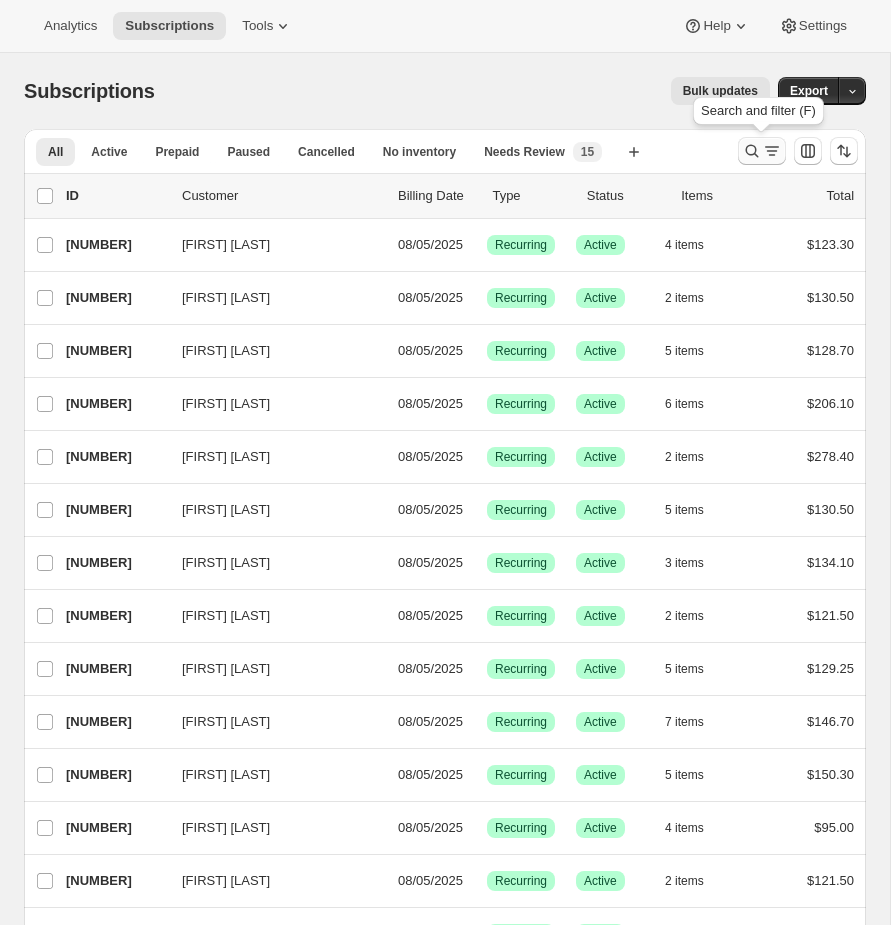click 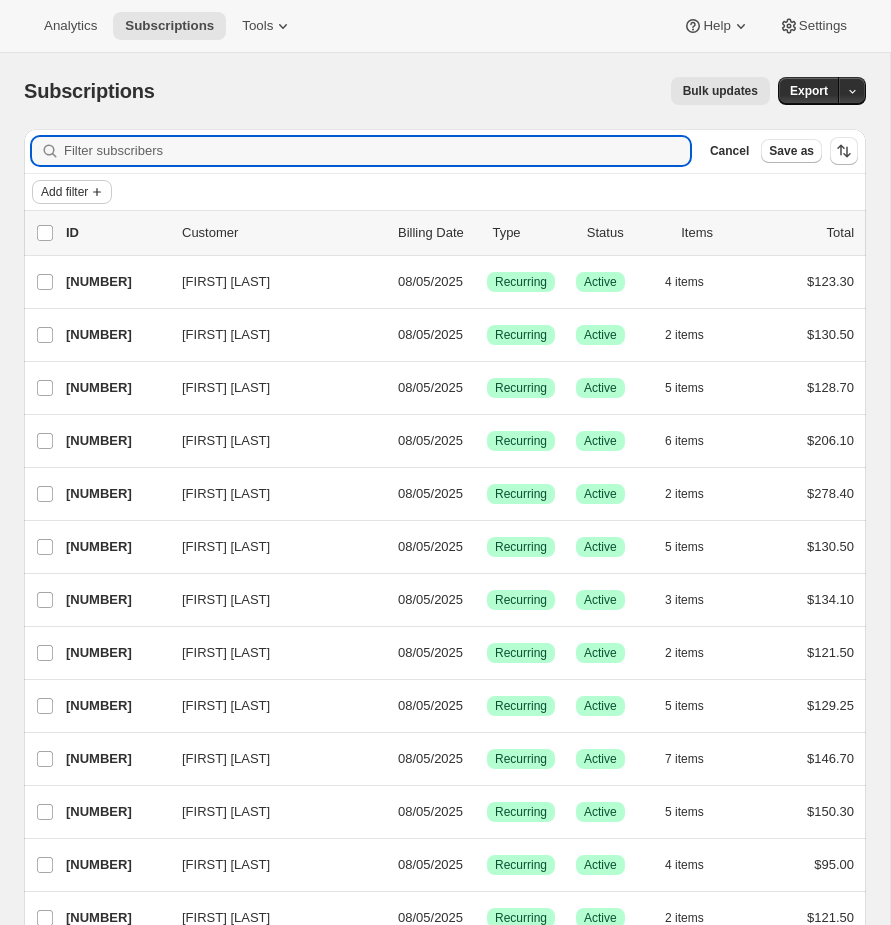 click on "Add filter" at bounding box center (64, 192) 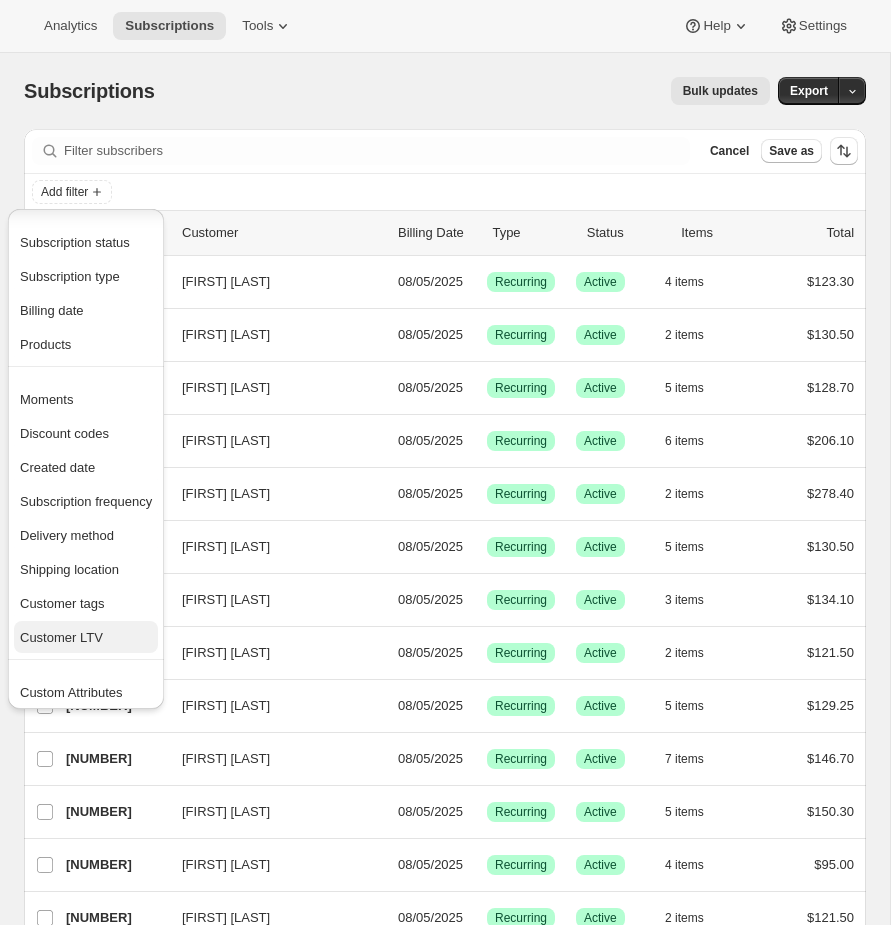 scroll, scrollTop: 39, scrollLeft: 0, axis: vertical 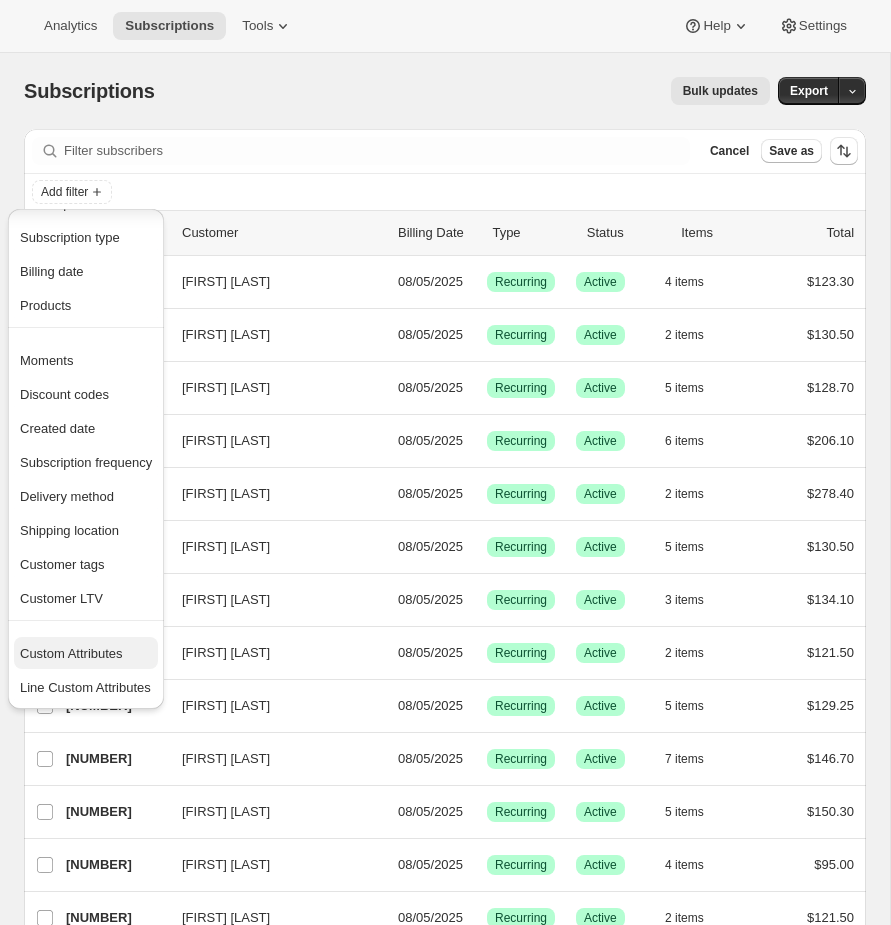 click on "Custom Attributes" at bounding box center [71, 653] 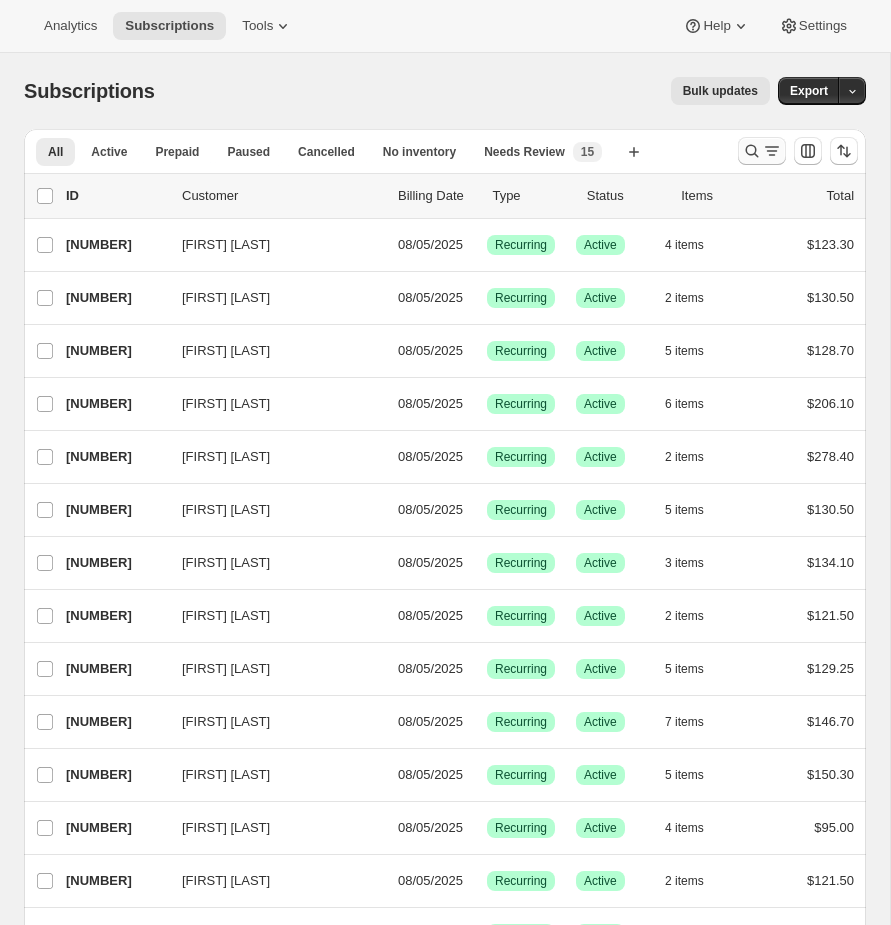 click 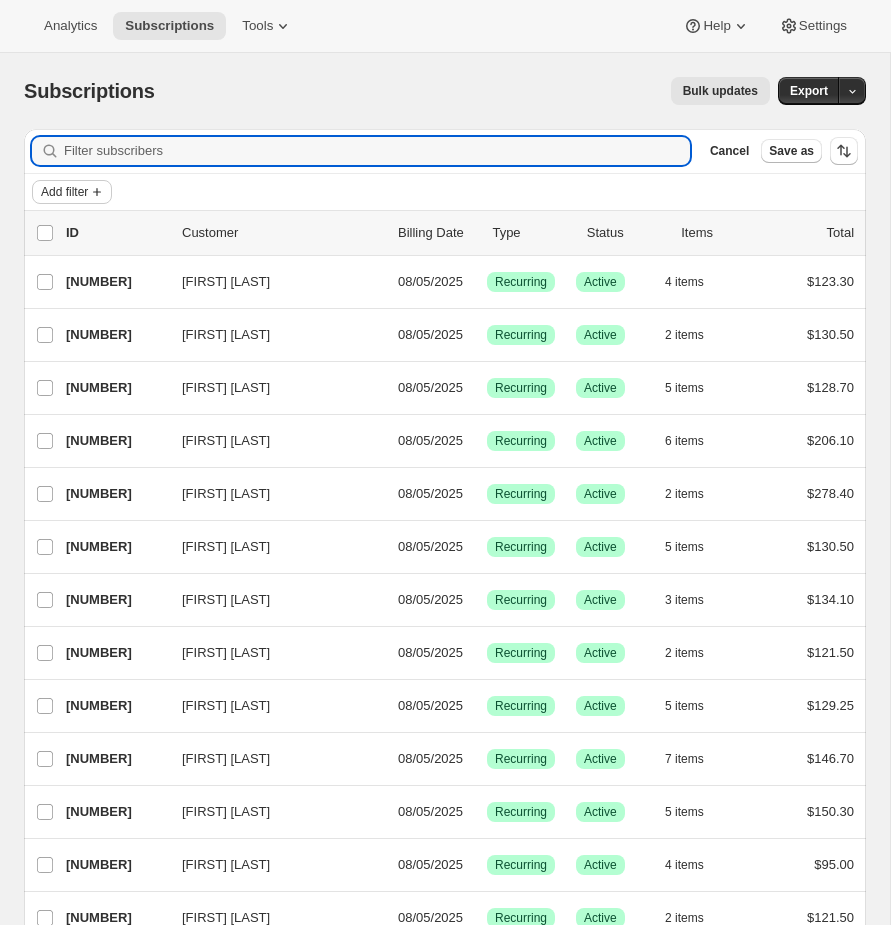 click on "Add filter" at bounding box center [64, 192] 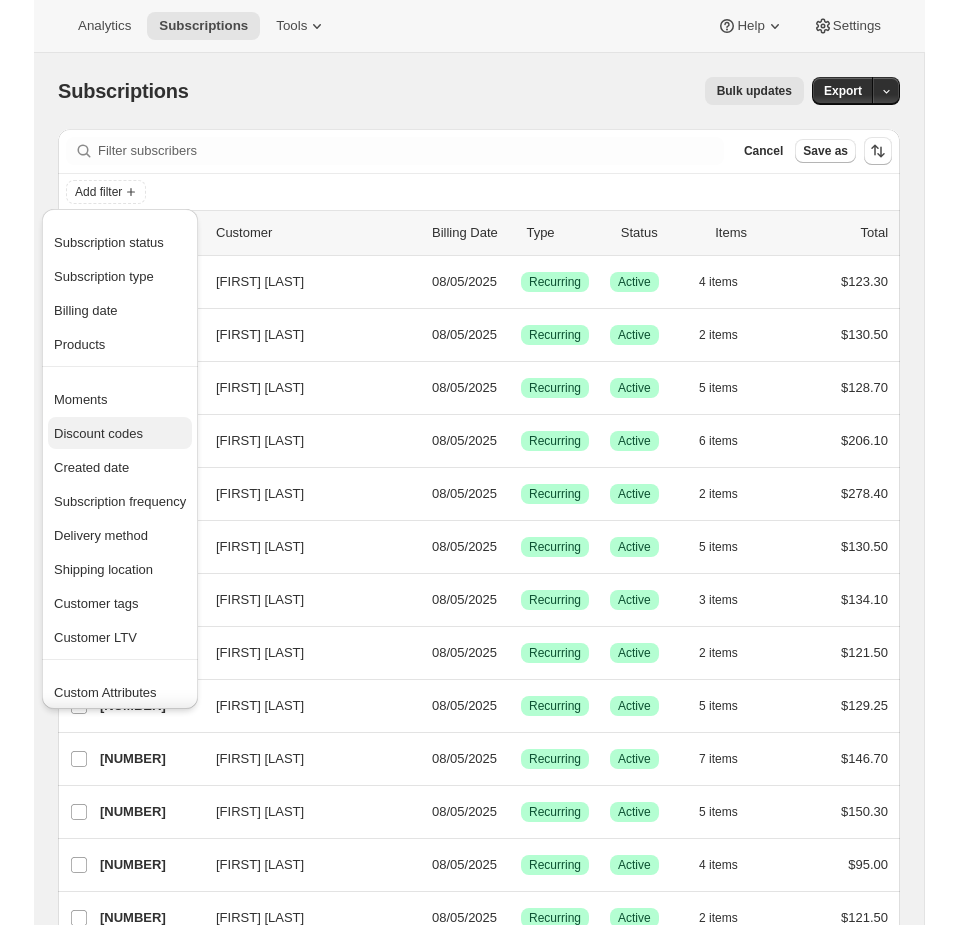 scroll, scrollTop: 39, scrollLeft: 0, axis: vertical 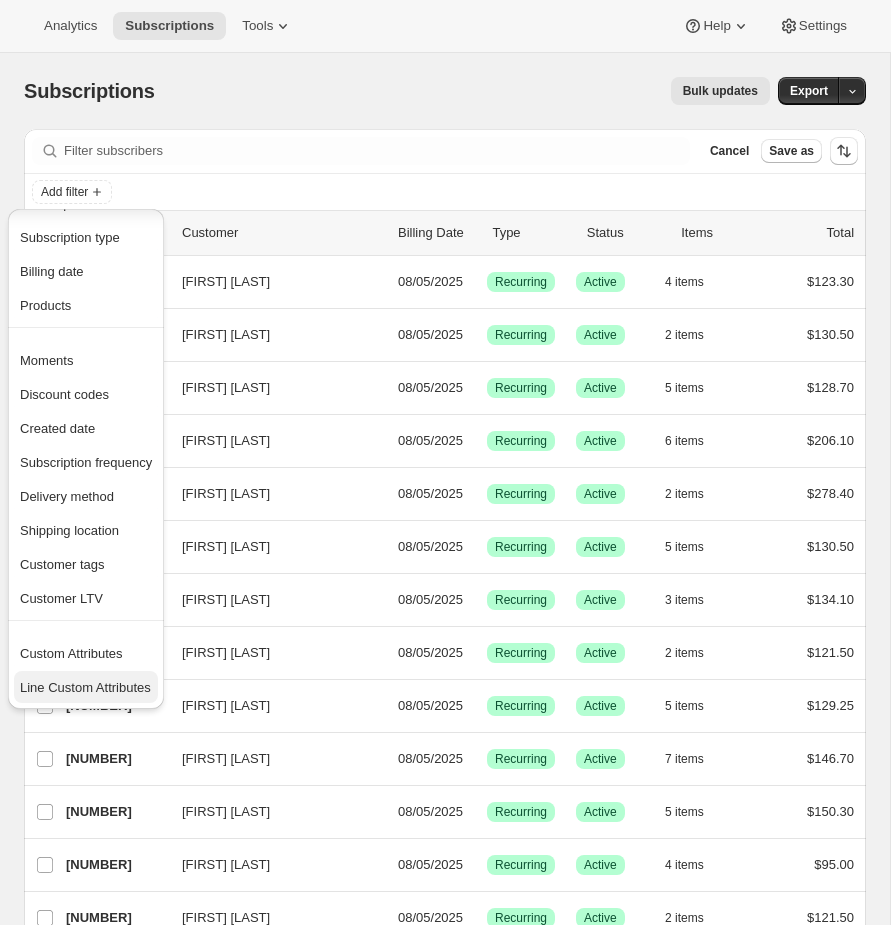 click on "Line Custom Attributes" at bounding box center [86, 687] 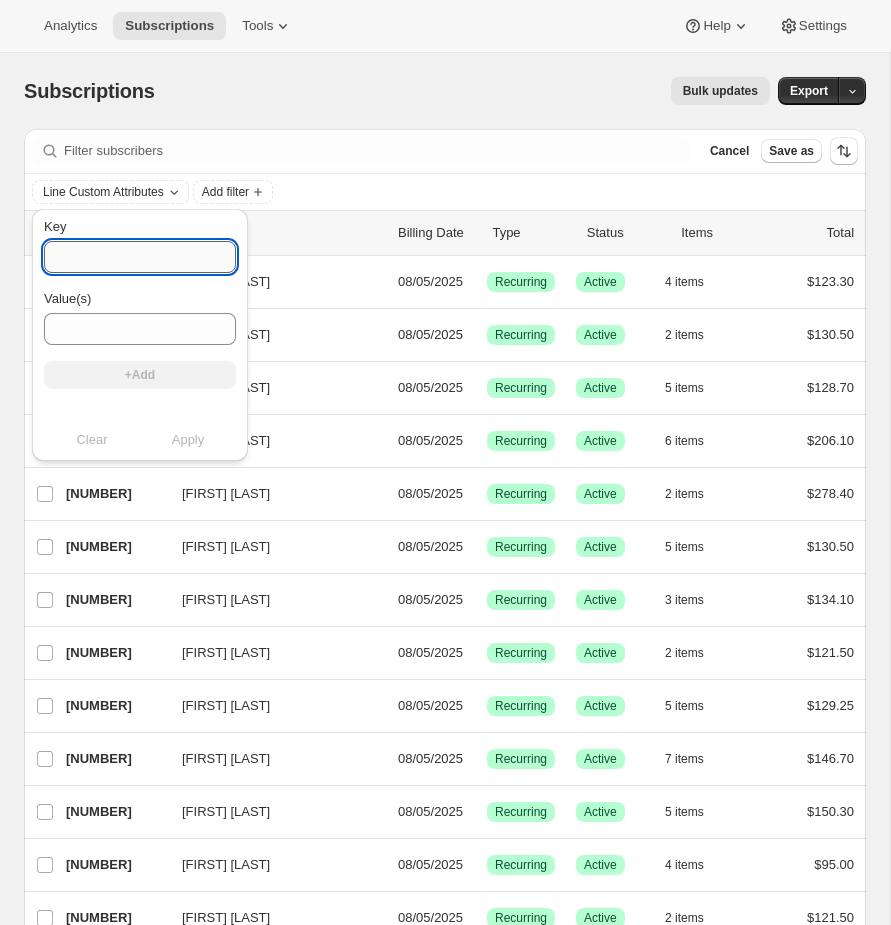 click on "Key" at bounding box center [140, 257] 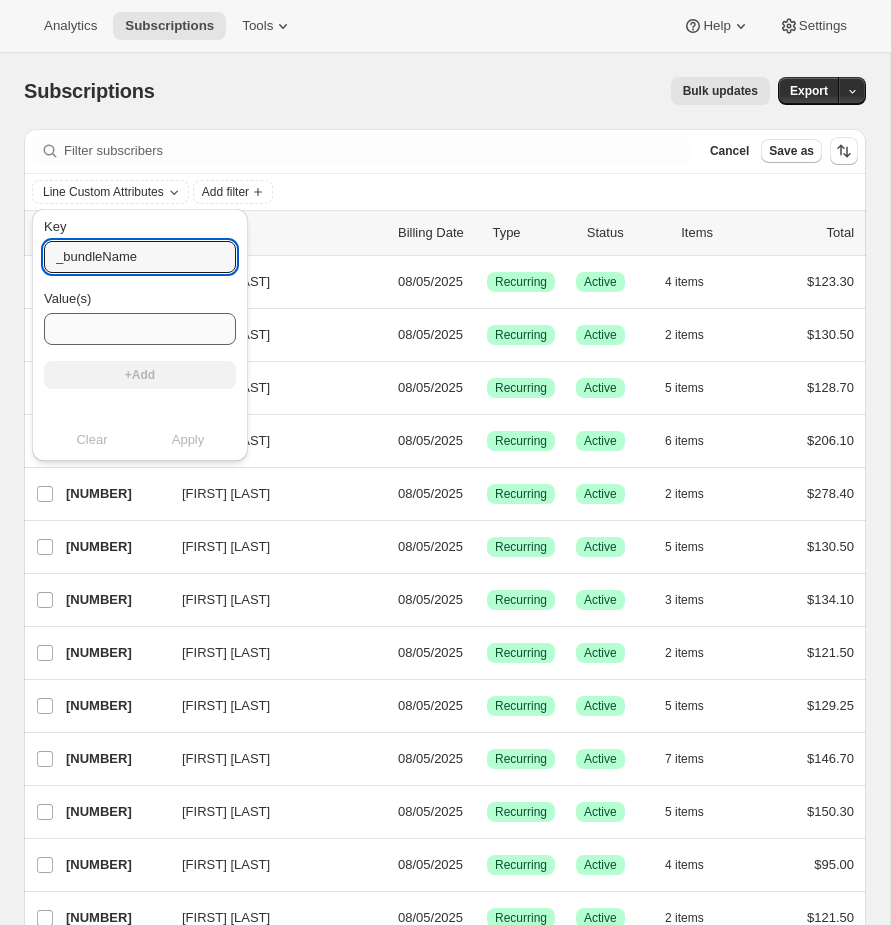 type on "_bundleName" 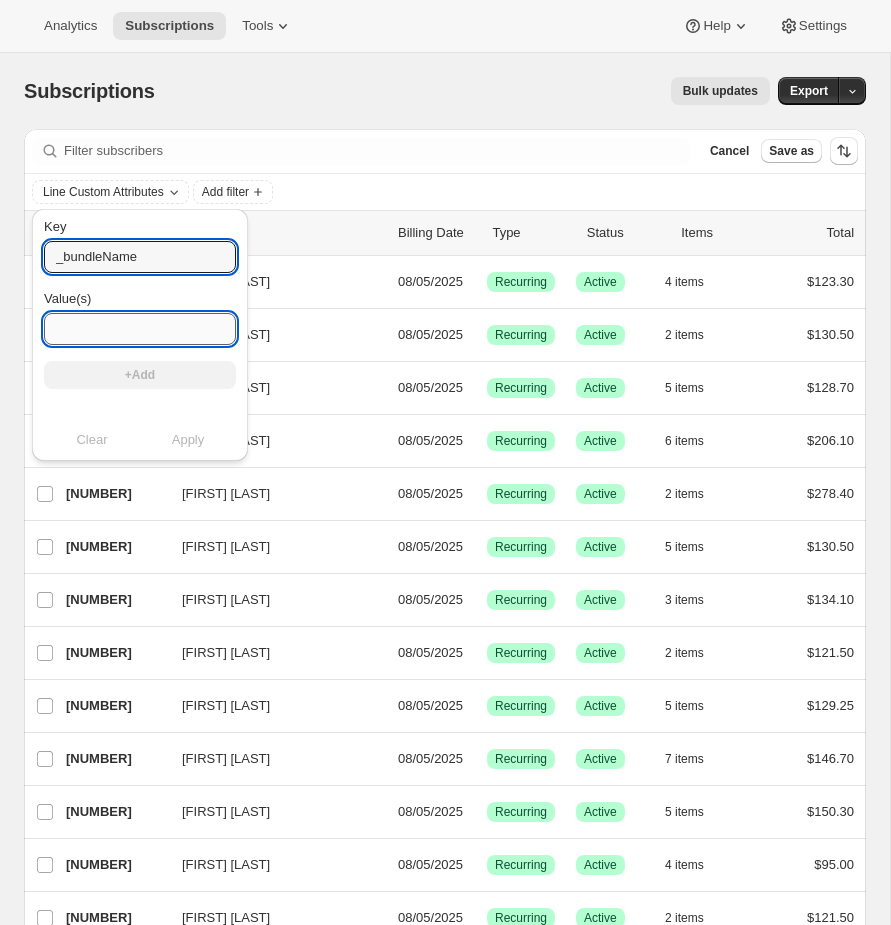 click on "Value(s)" at bounding box center (140, 329) 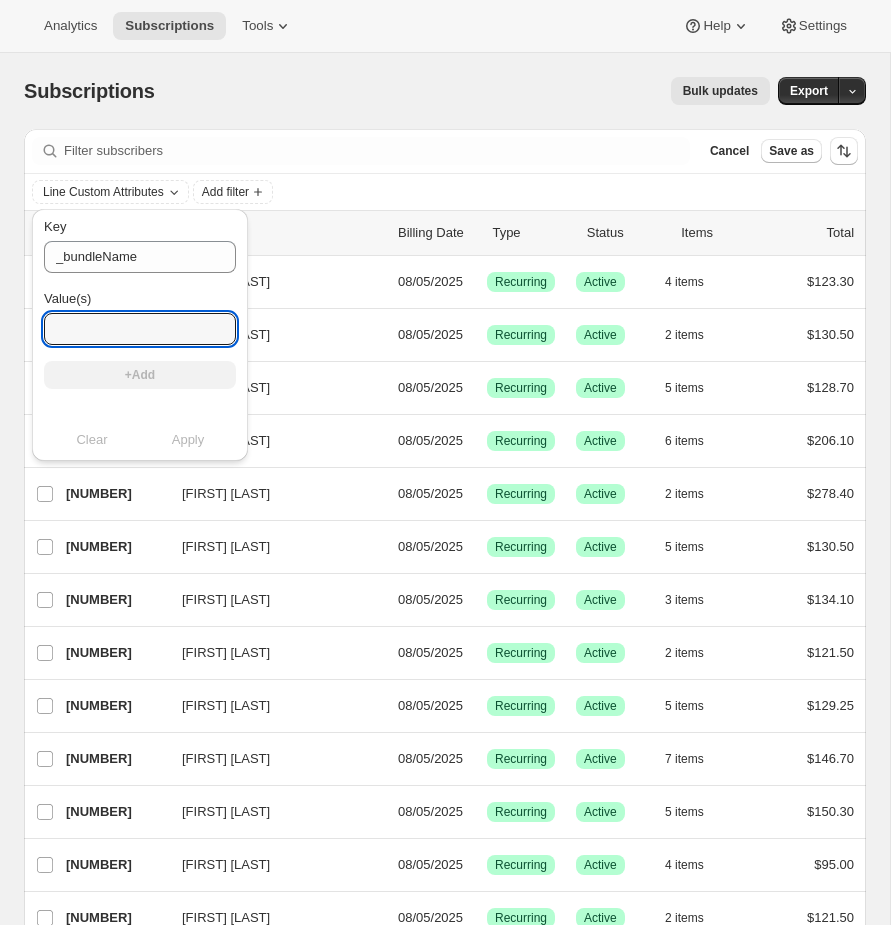 click on "Clear Apply" at bounding box center (140, 440) 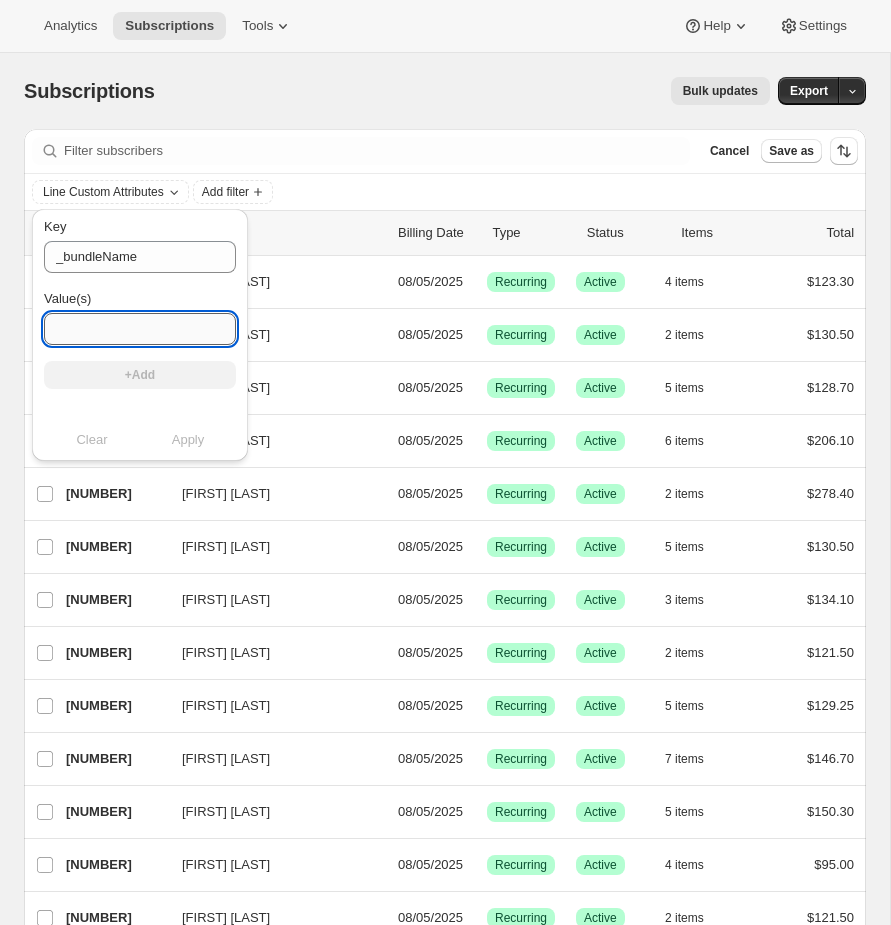 click on "Value(s)" at bounding box center (140, 329) 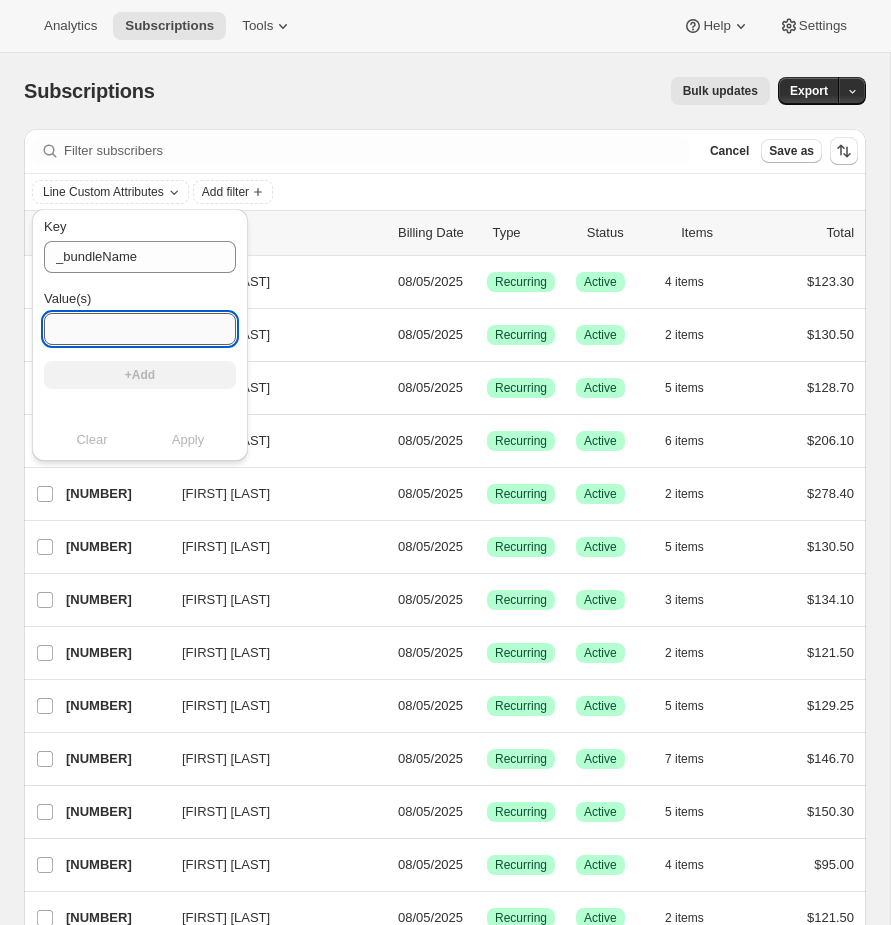 click on "Value(s)" at bounding box center [140, 329] 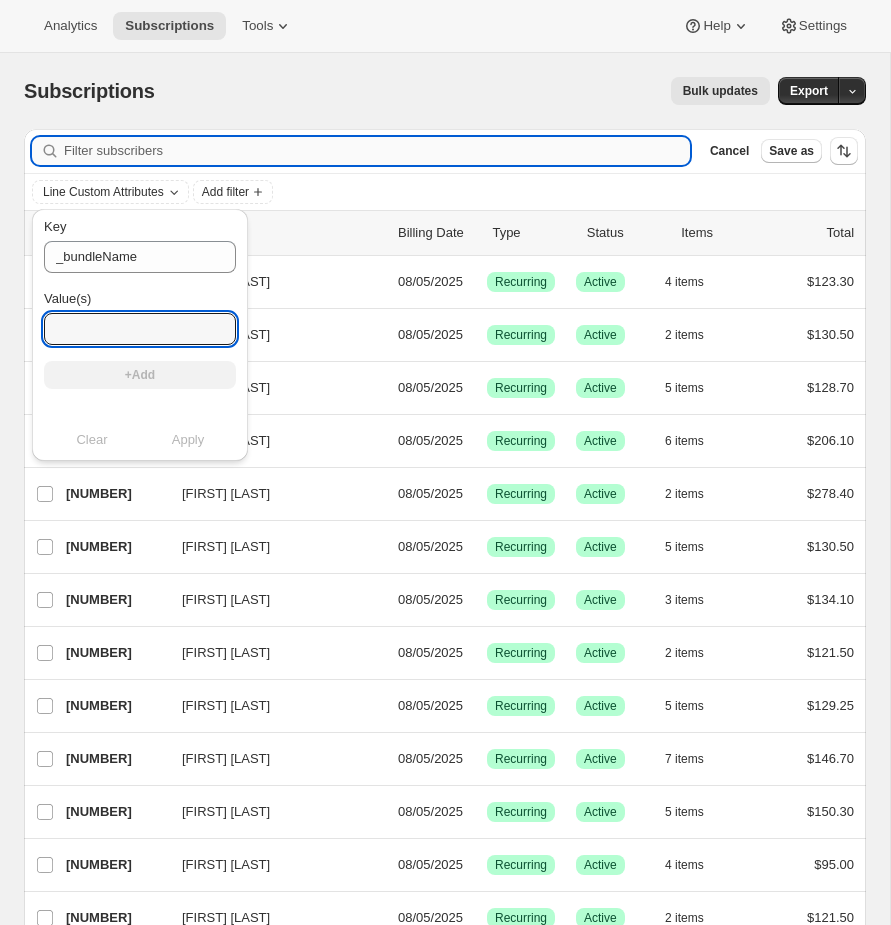 click on "Filter subscribers" at bounding box center (377, 151) 